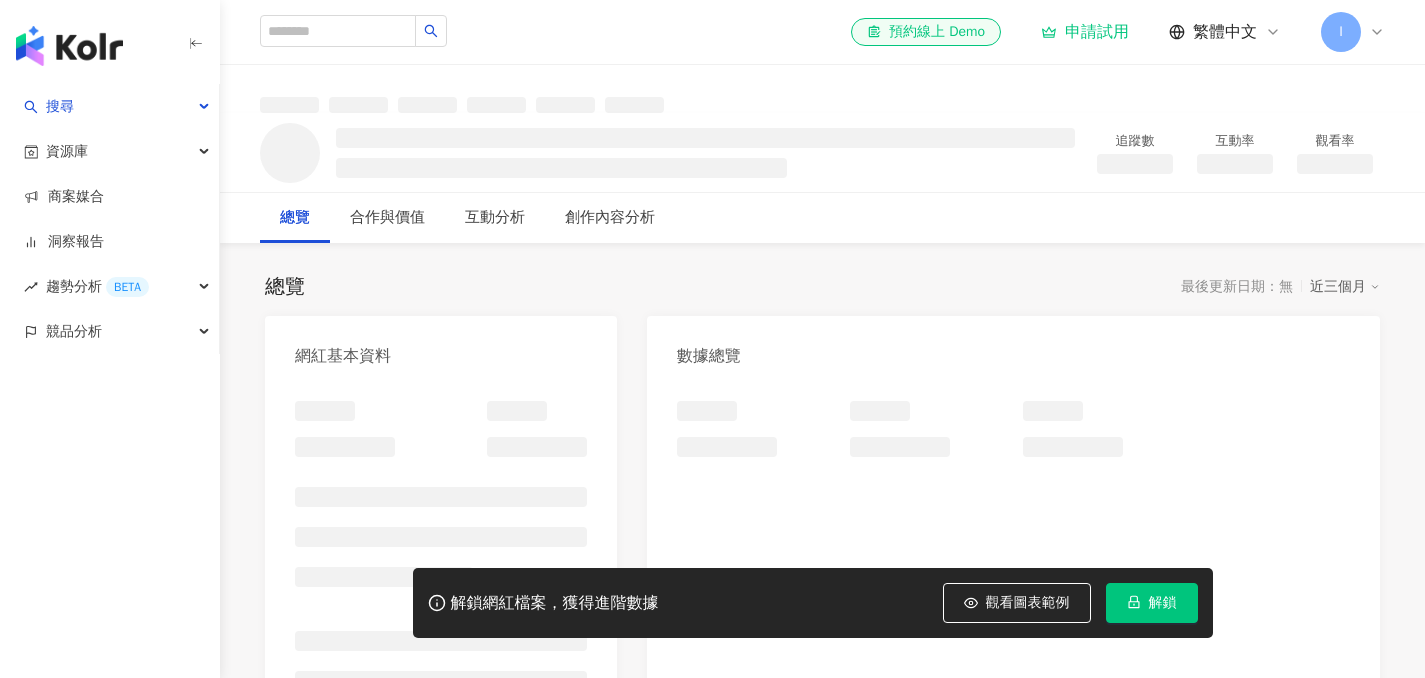 scroll, scrollTop: 0, scrollLeft: 0, axis: both 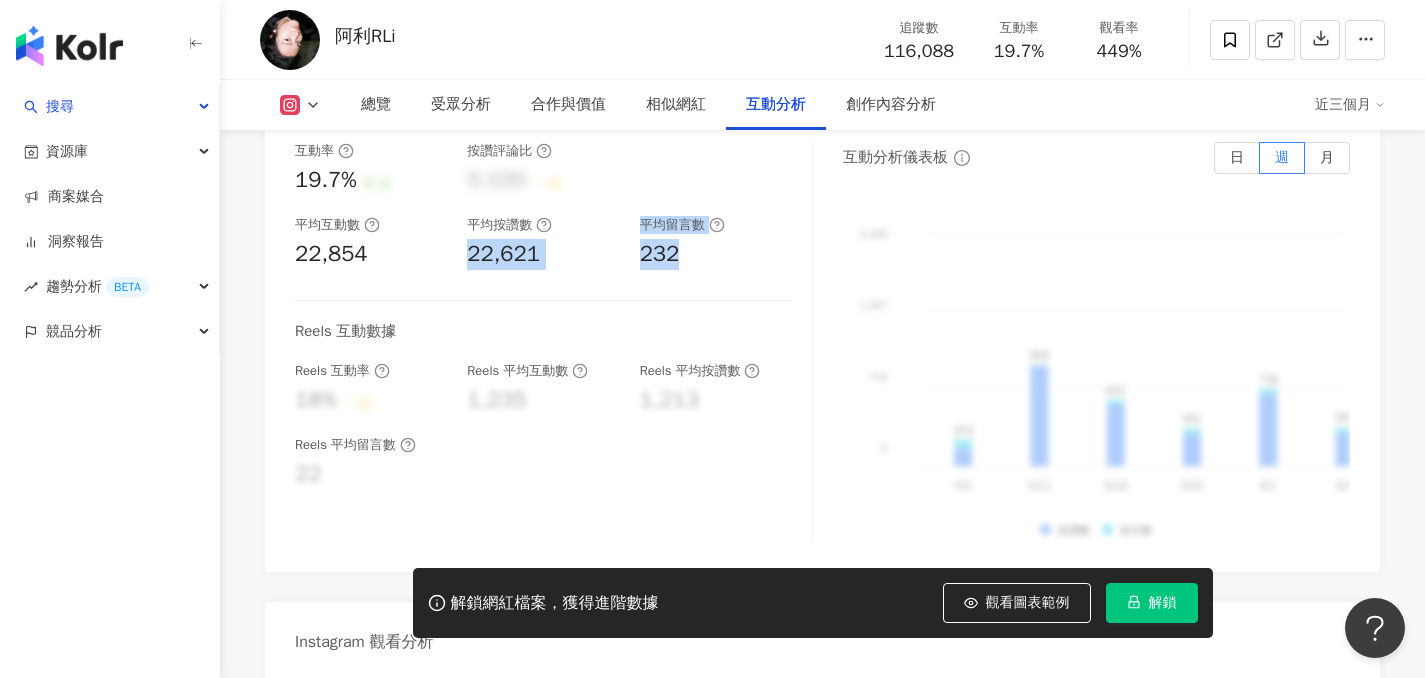 drag, startPoint x: 463, startPoint y: 300, endPoint x: 769, endPoint y: 297, distance: 306.0147 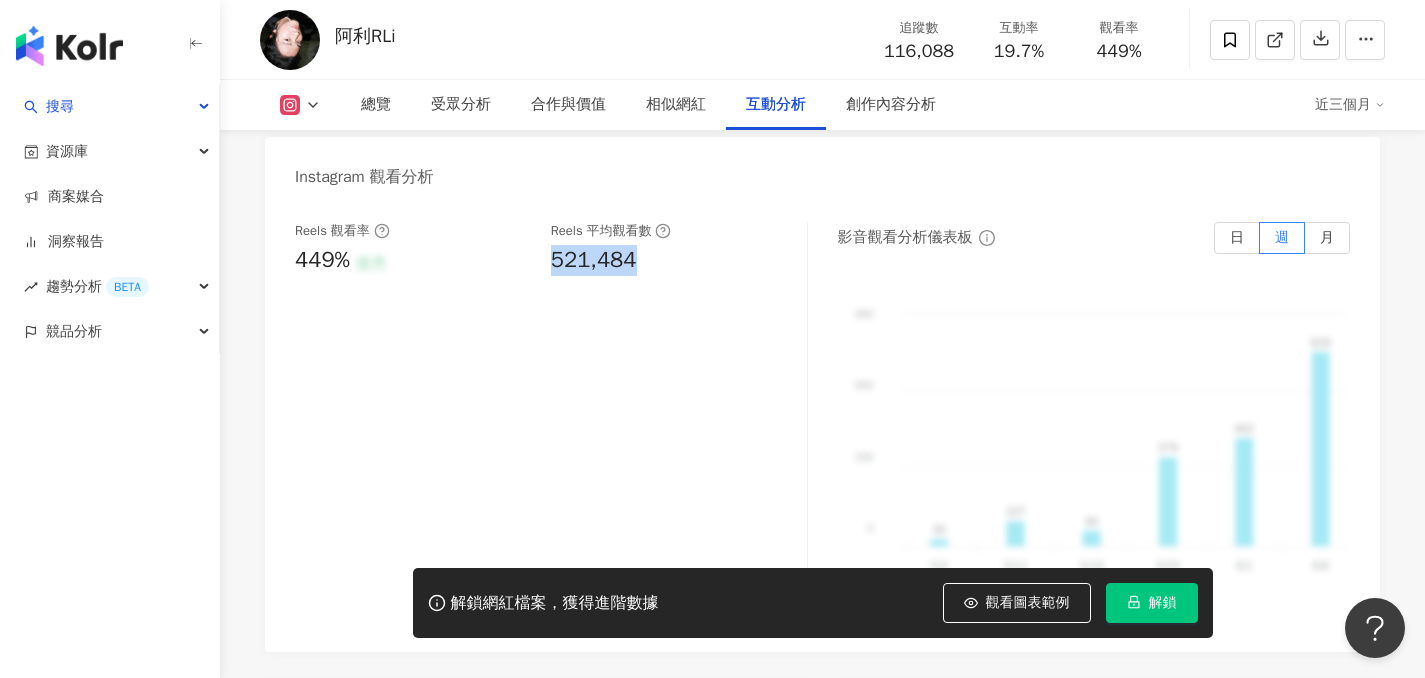 drag, startPoint x: 545, startPoint y: 319, endPoint x: 681, endPoint y: 319, distance: 136 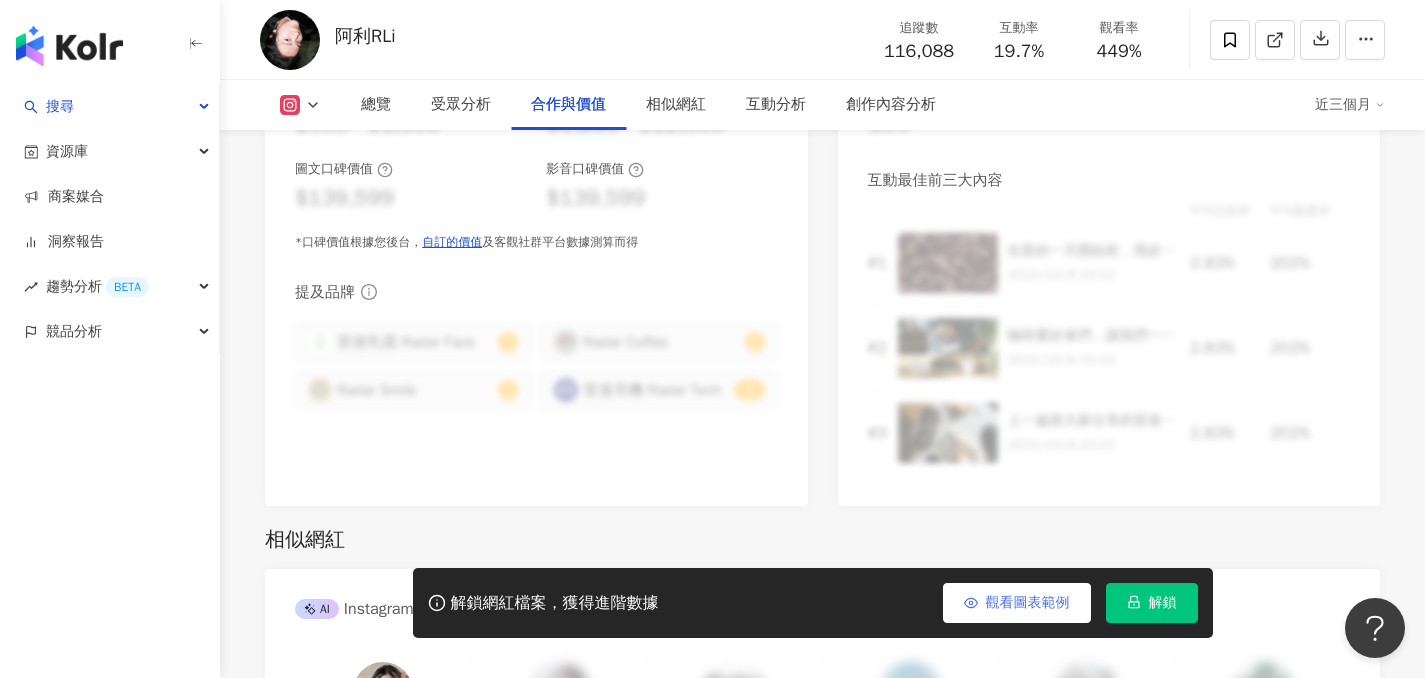 scroll, scrollTop: 2835, scrollLeft: 0, axis: vertical 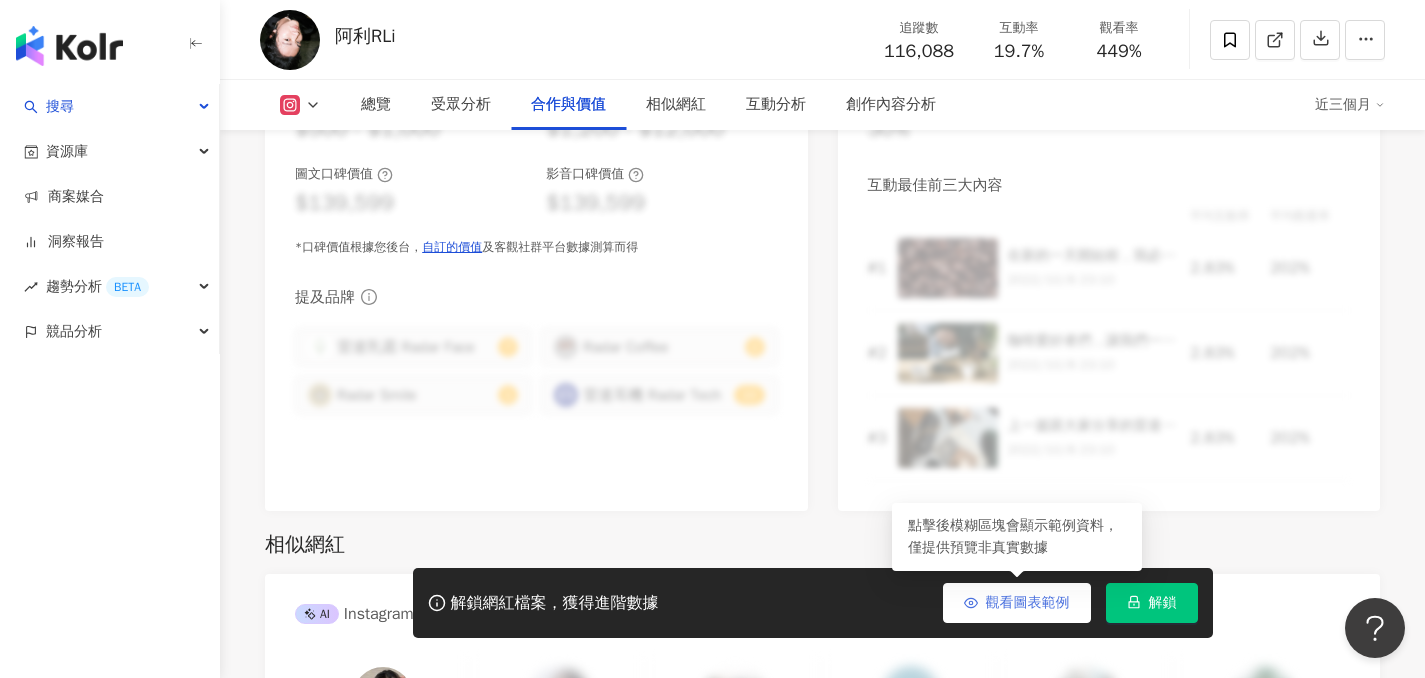 click on "觀看圖表範例" at bounding box center [1017, 603] 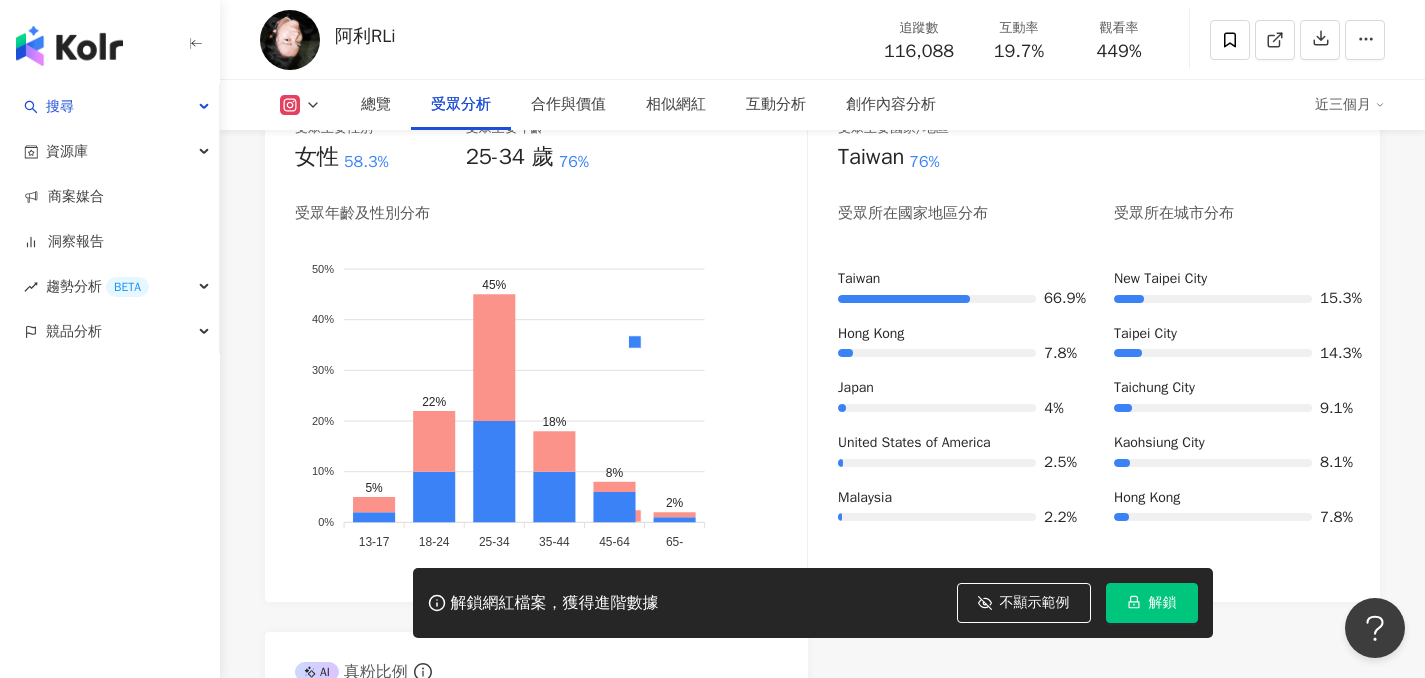 scroll, scrollTop: 1823, scrollLeft: 0, axis: vertical 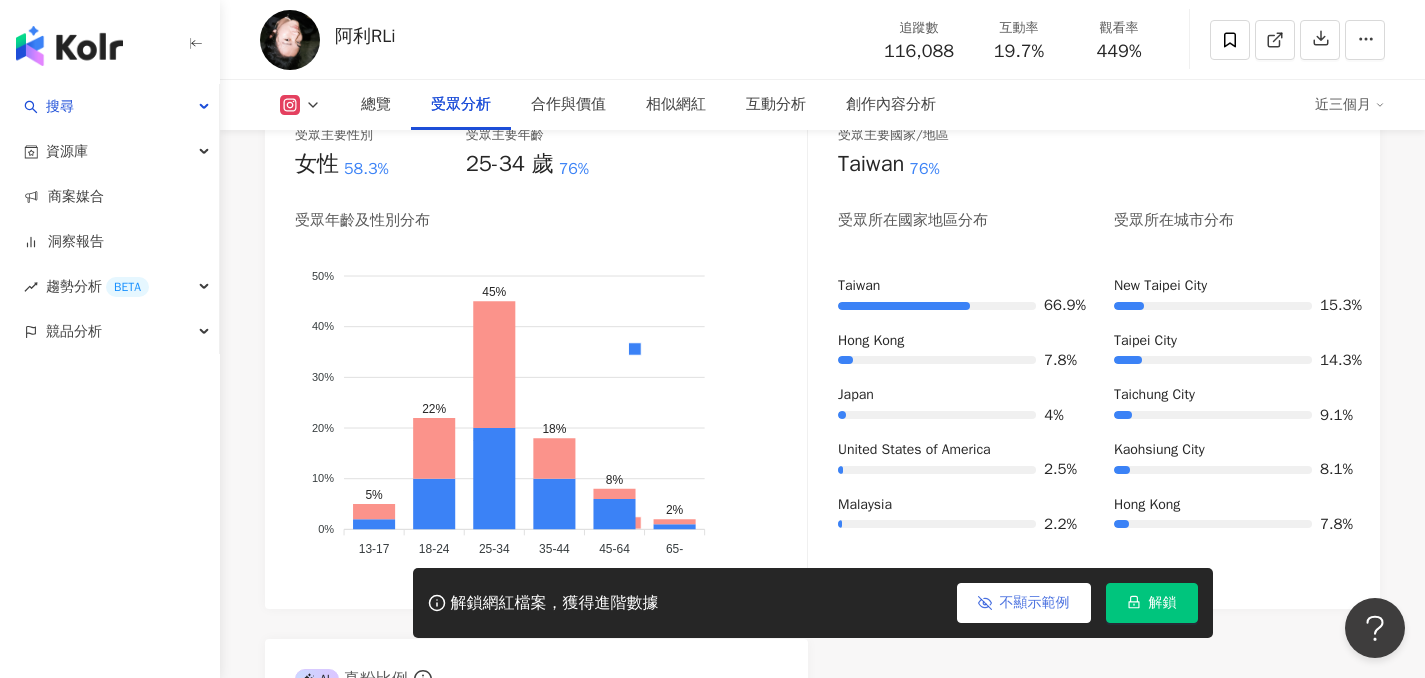 click on "不顯示範例" at bounding box center [1035, 603] 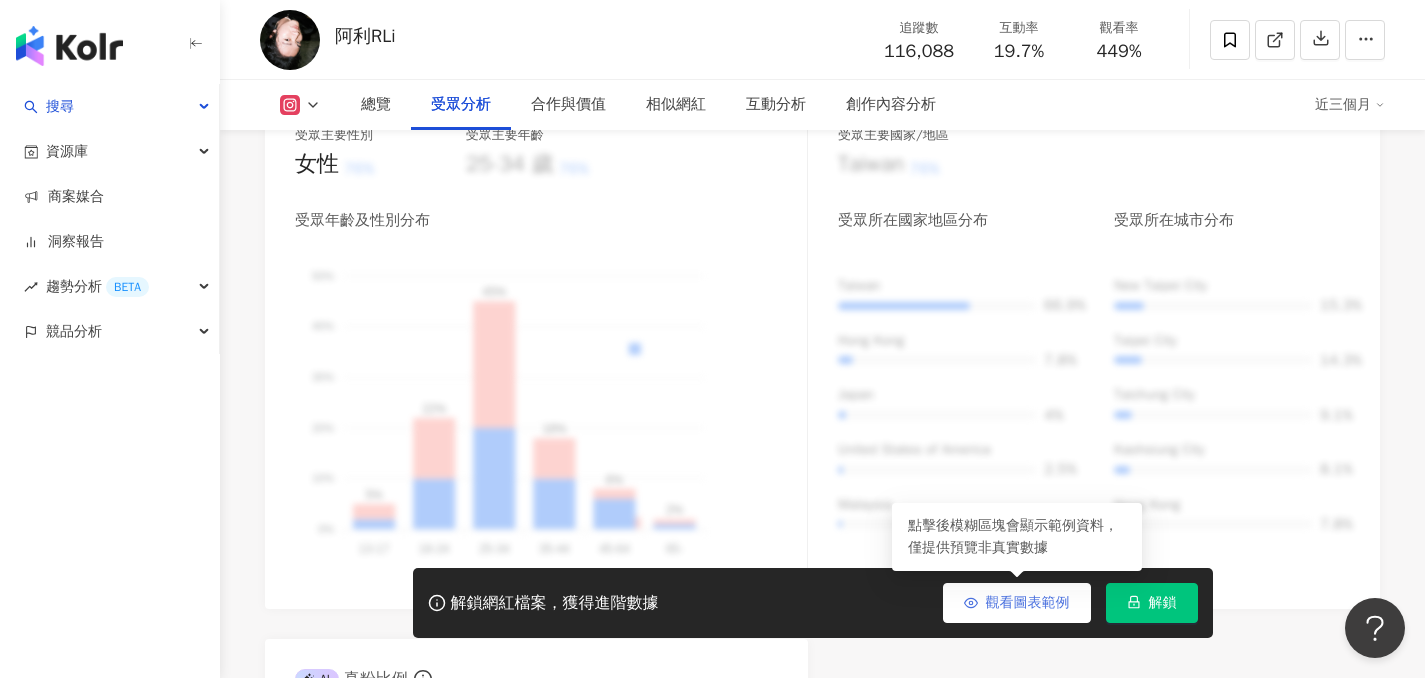 click on "觀看圖表範例" at bounding box center (1028, 603) 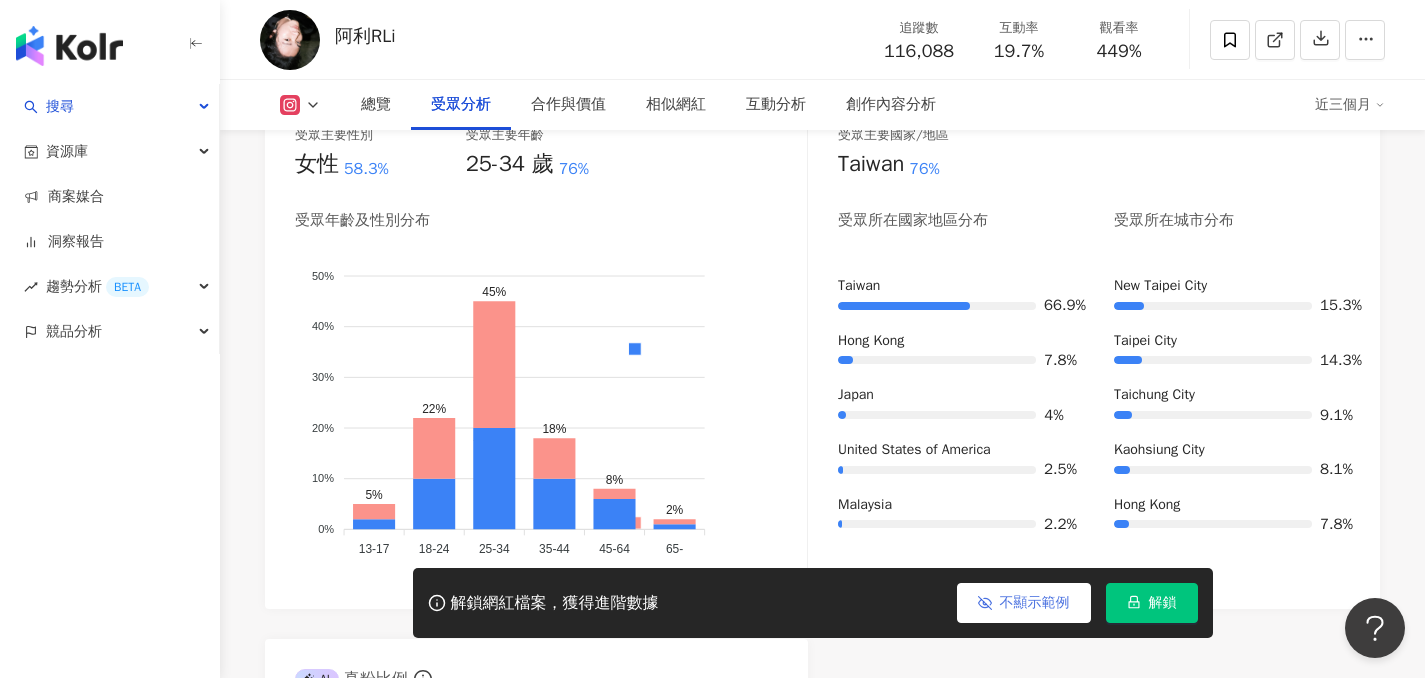 click on "不顯示範例" at bounding box center [1035, 603] 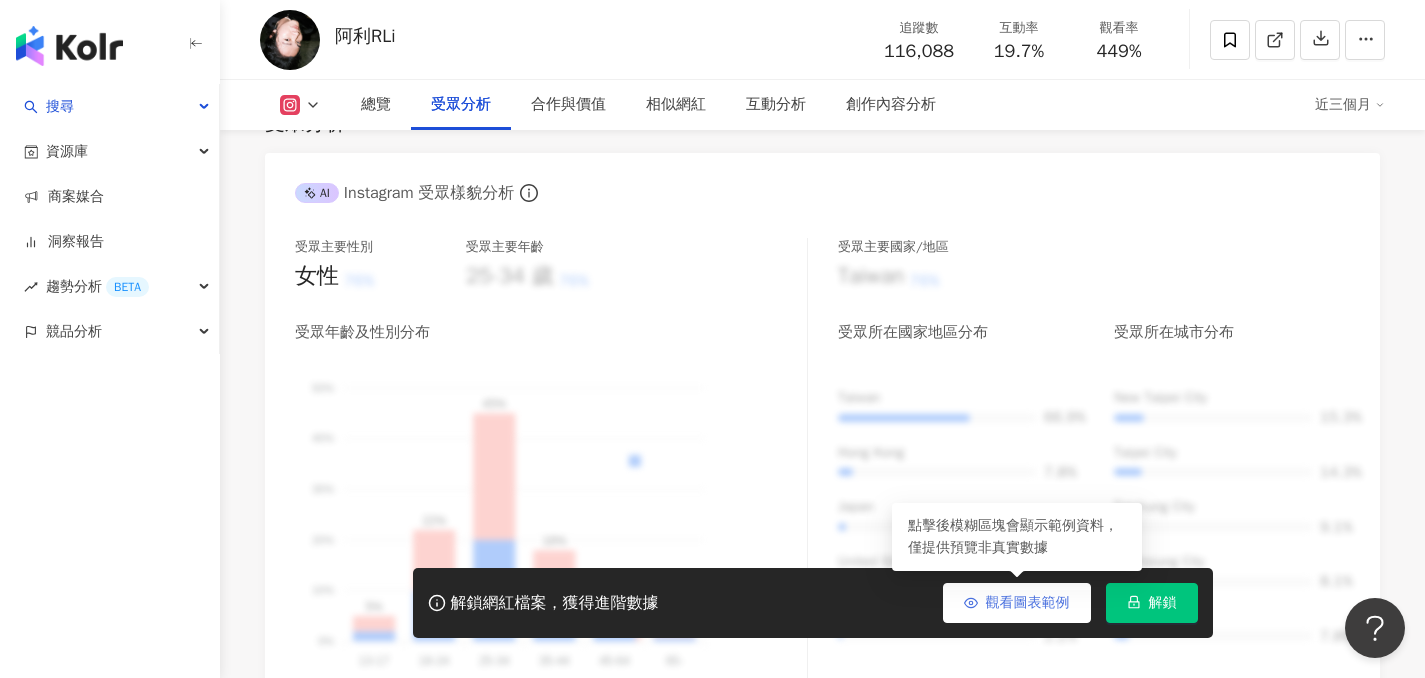 scroll, scrollTop: 1701, scrollLeft: 0, axis: vertical 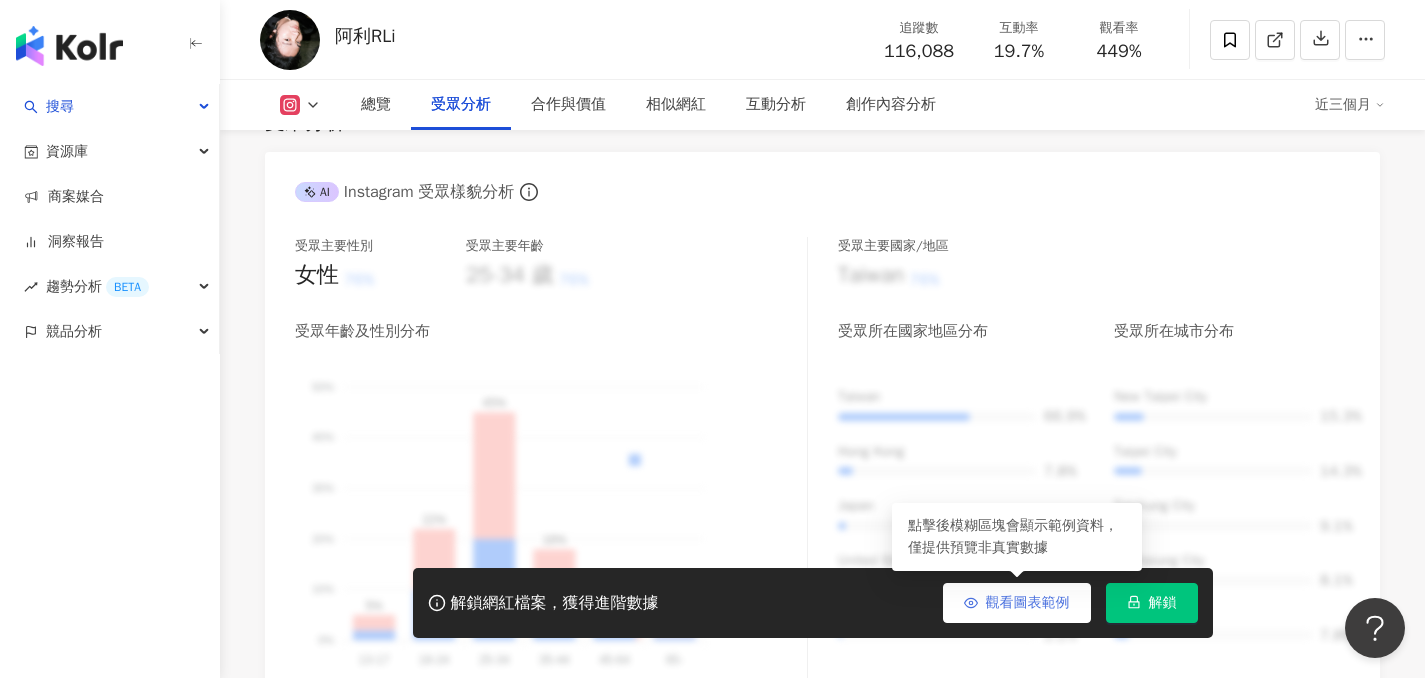 click on "觀看圖表範例" at bounding box center (1028, 603) 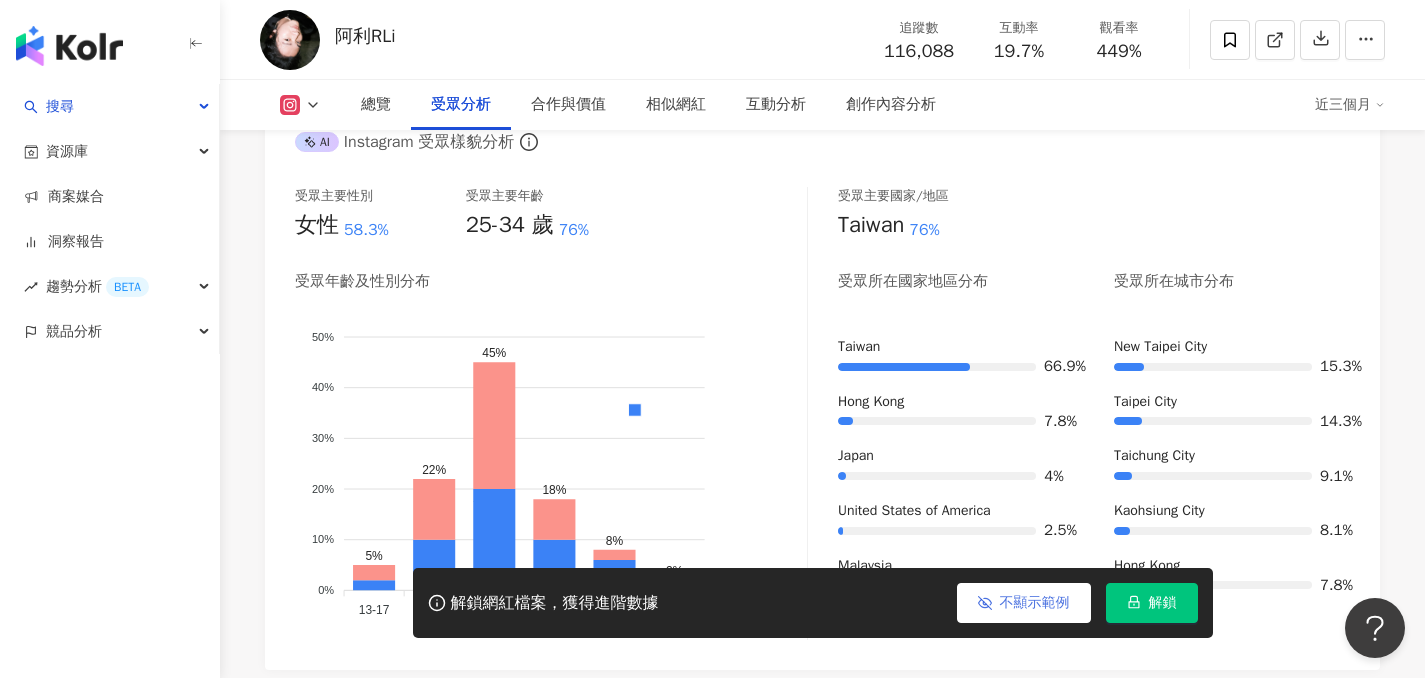 scroll, scrollTop: 1774, scrollLeft: 0, axis: vertical 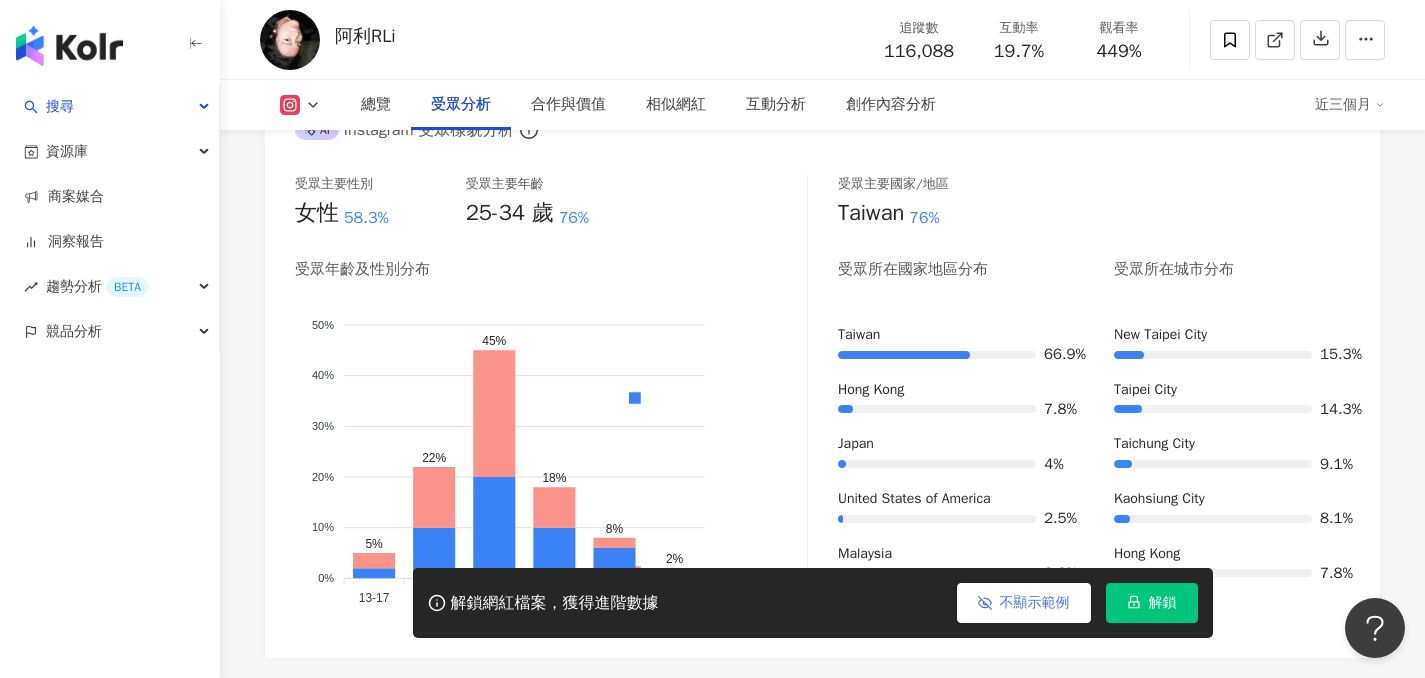 click on "不顯示範例" at bounding box center (1035, 603) 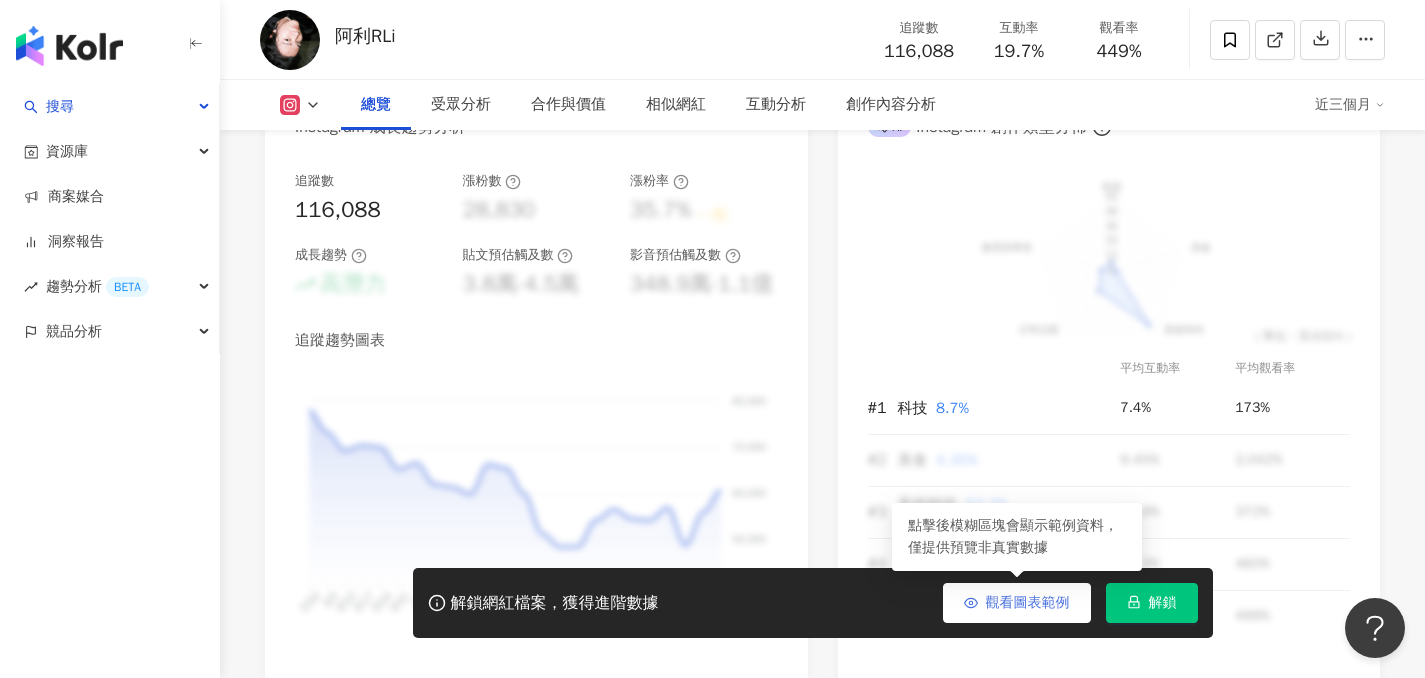 scroll, scrollTop: 1104, scrollLeft: 0, axis: vertical 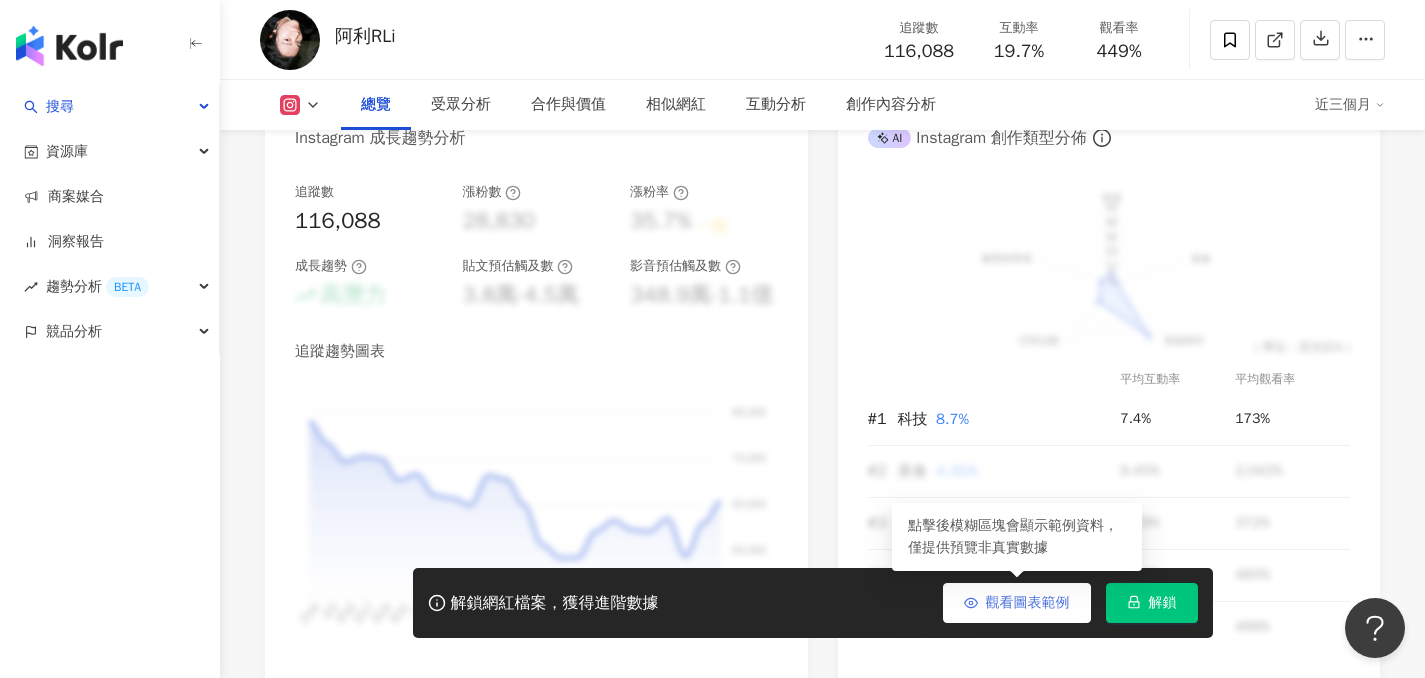 click on "觀看圖表範例" at bounding box center (1028, 603) 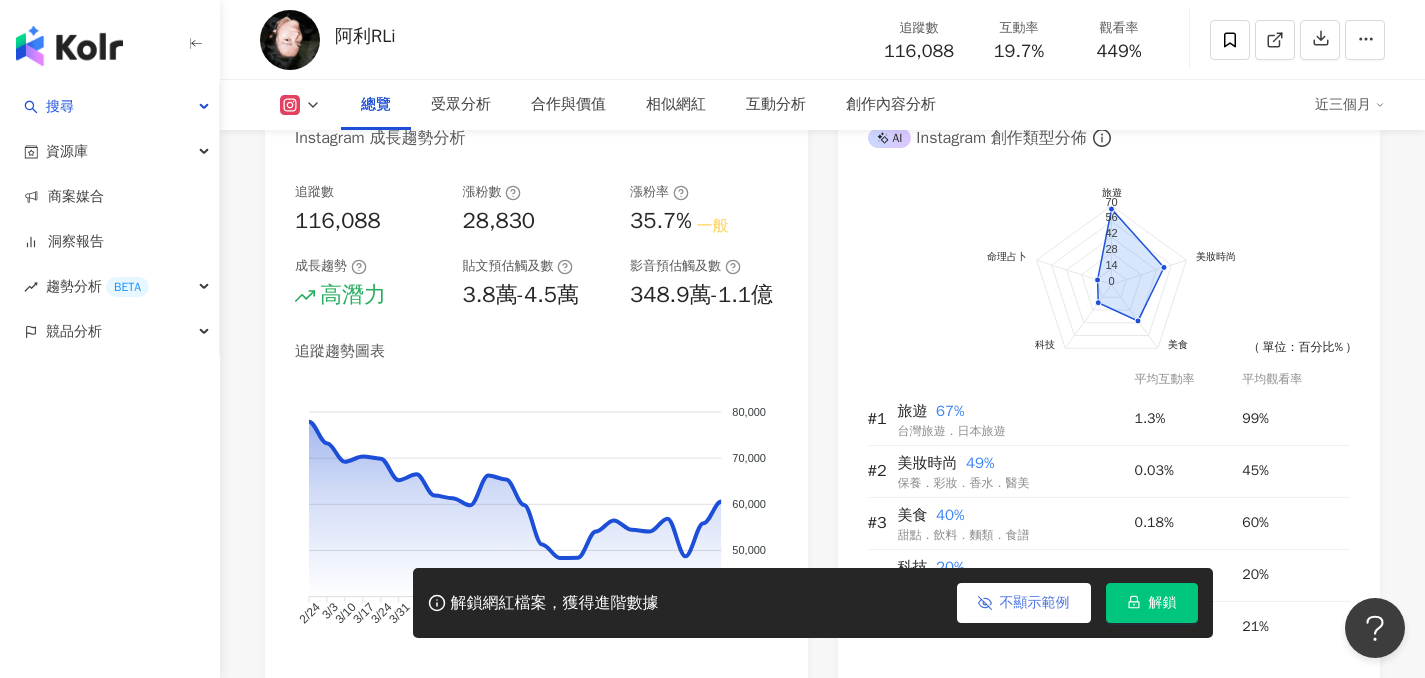 click on "不顯示範例" at bounding box center (1035, 603) 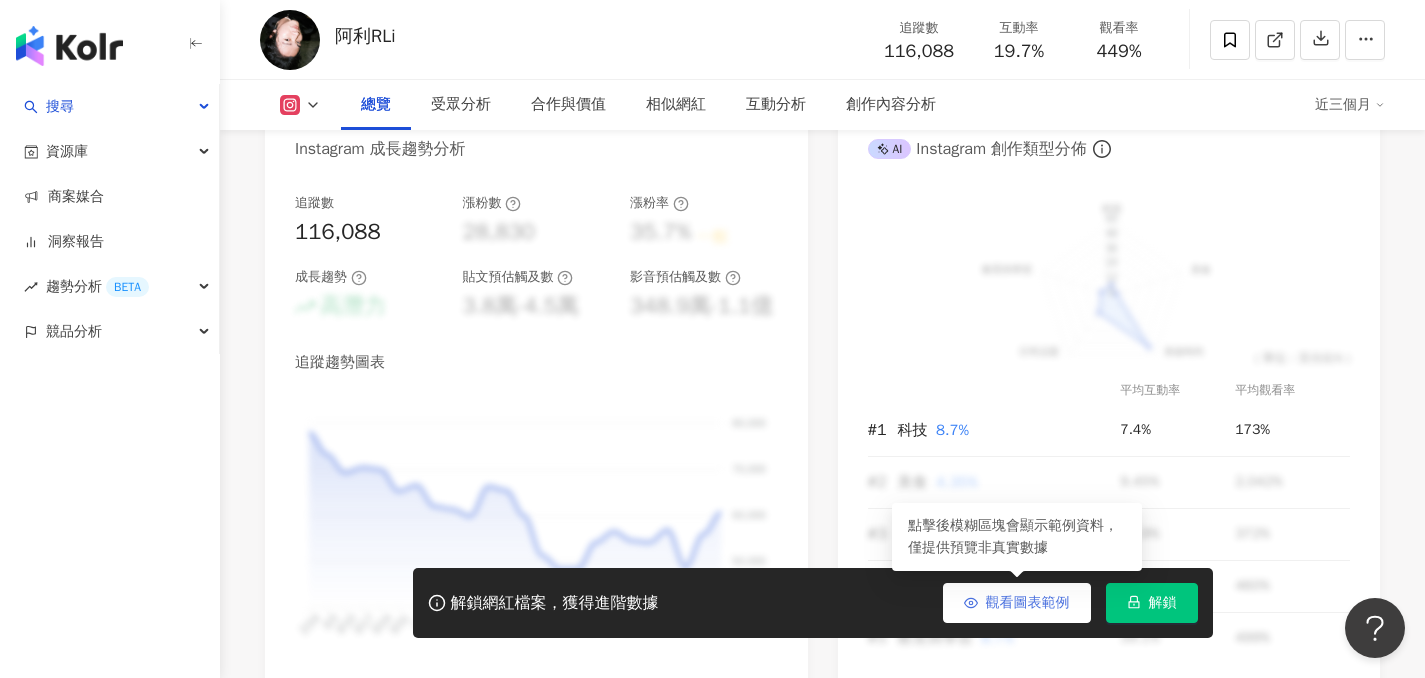 scroll, scrollTop: 1099, scrollLeft: 0, axis: vertical 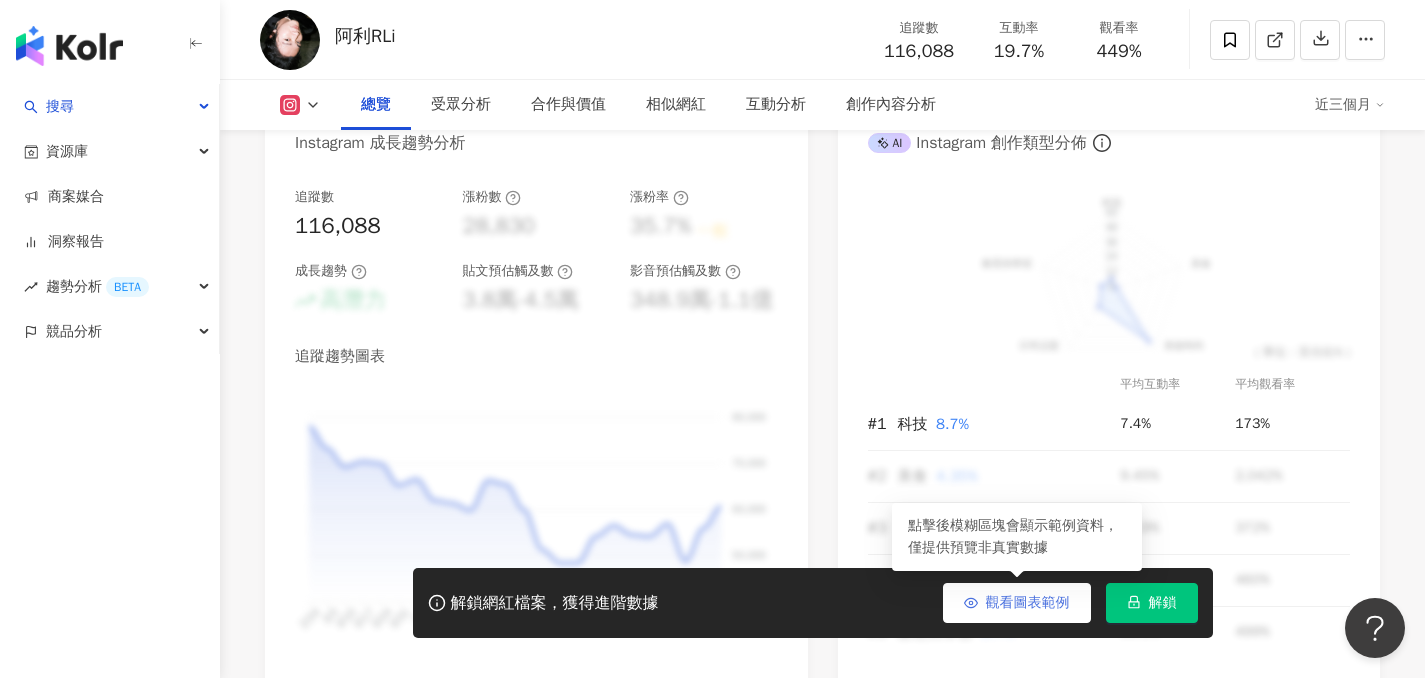 click on "觀看圖表範例" at bounding box center [1028, 603] 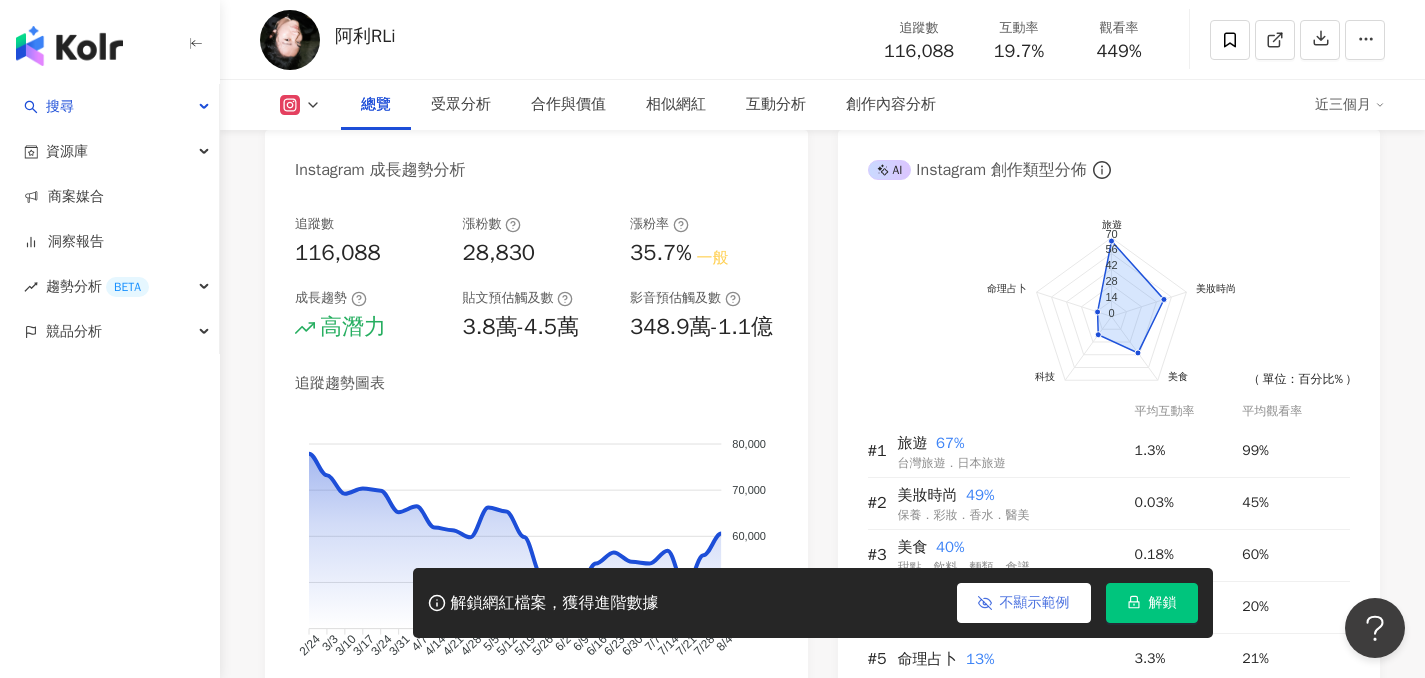 scroll, scrollTop: 1068, scrollLeft: 0, axis: vertical 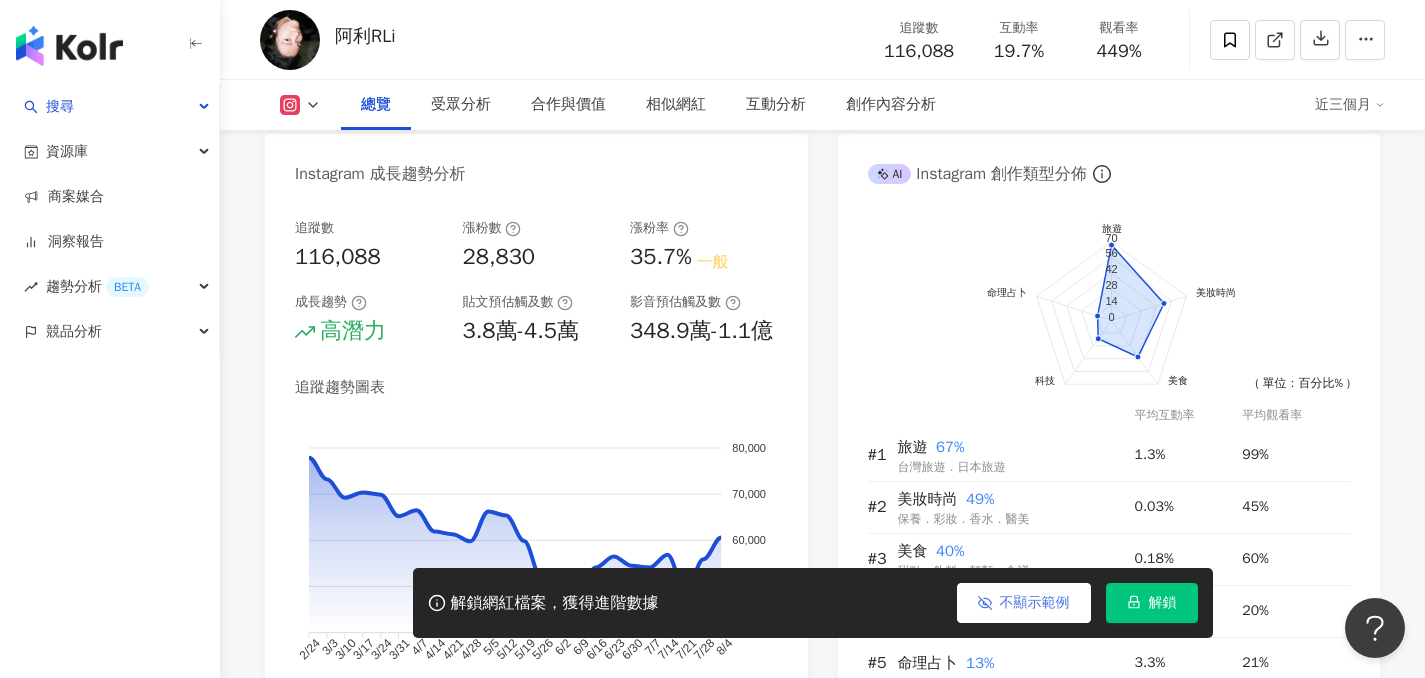 click on "不顯示範例" at bounding box center (1035, 603) 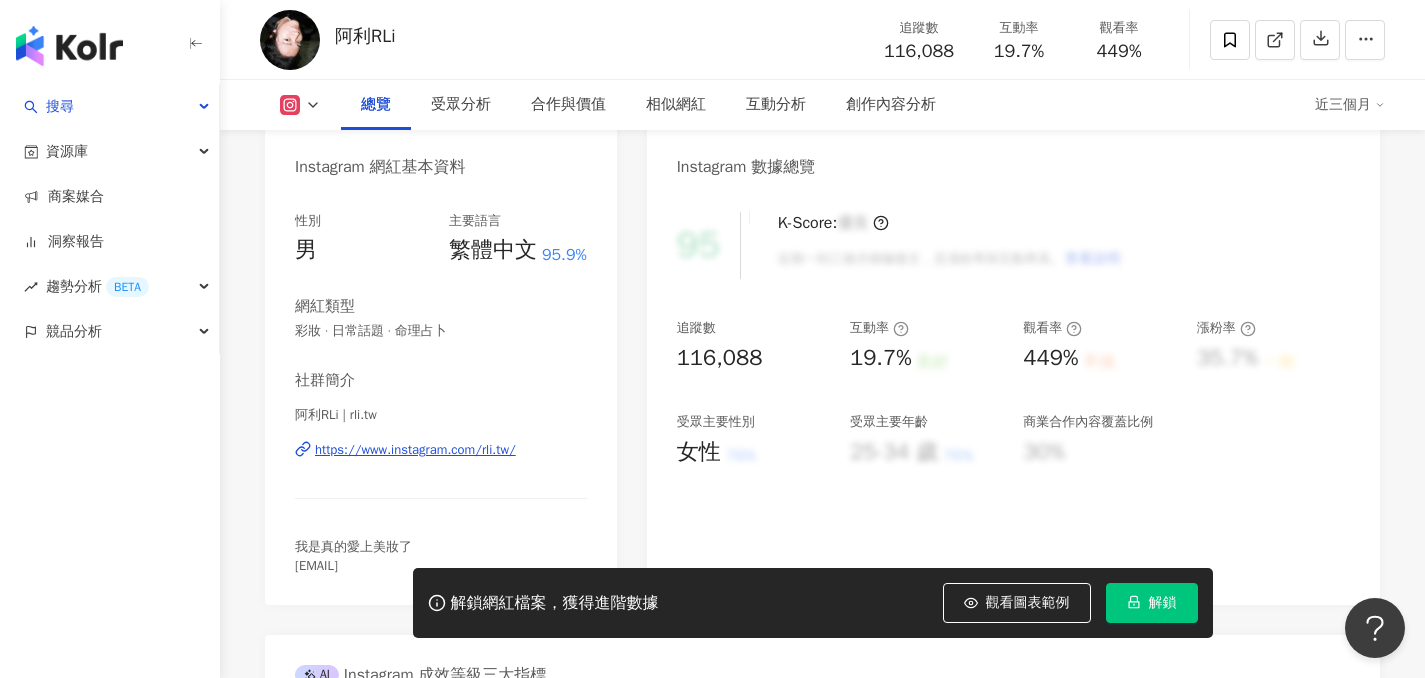 scroll, scrollTop: 194, scrollLeft: 0, axis: vertical 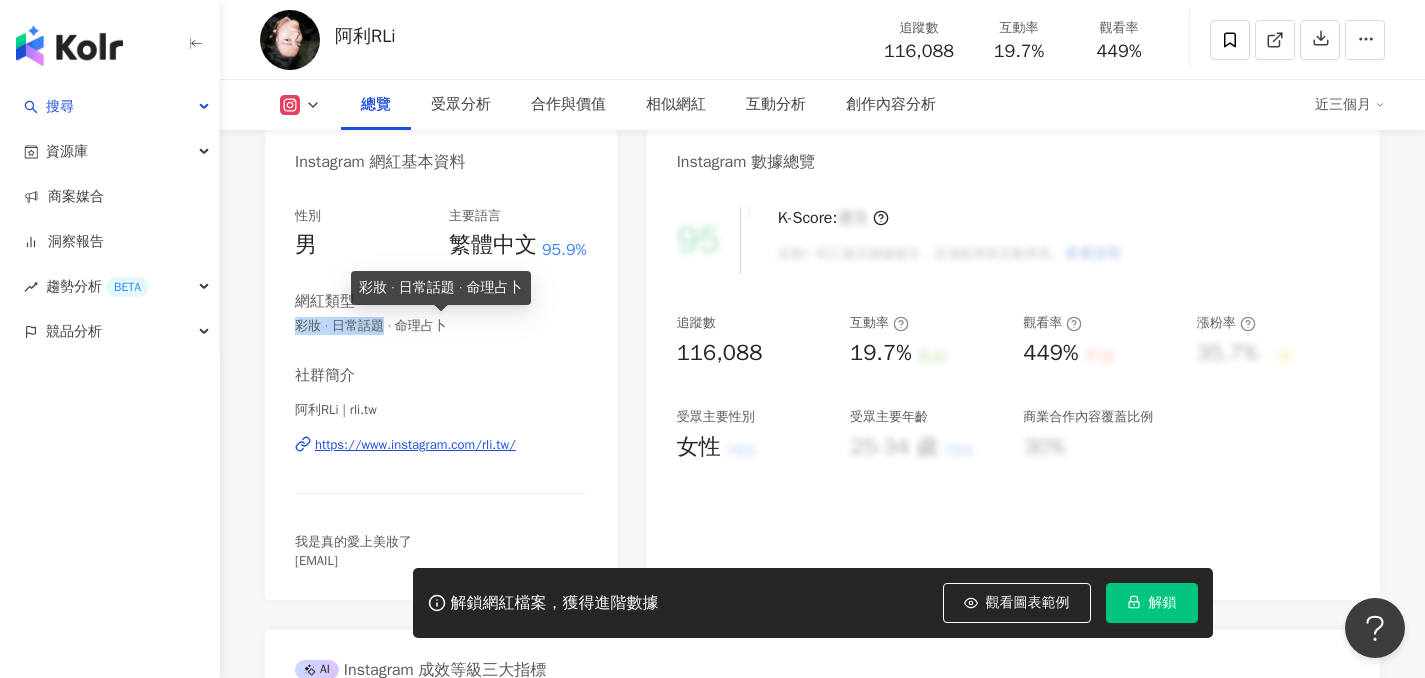 drag, startPoint x: 296, startPoint y: 327, endPoint x: 383, endPoint y: 325, distance: 87.02299 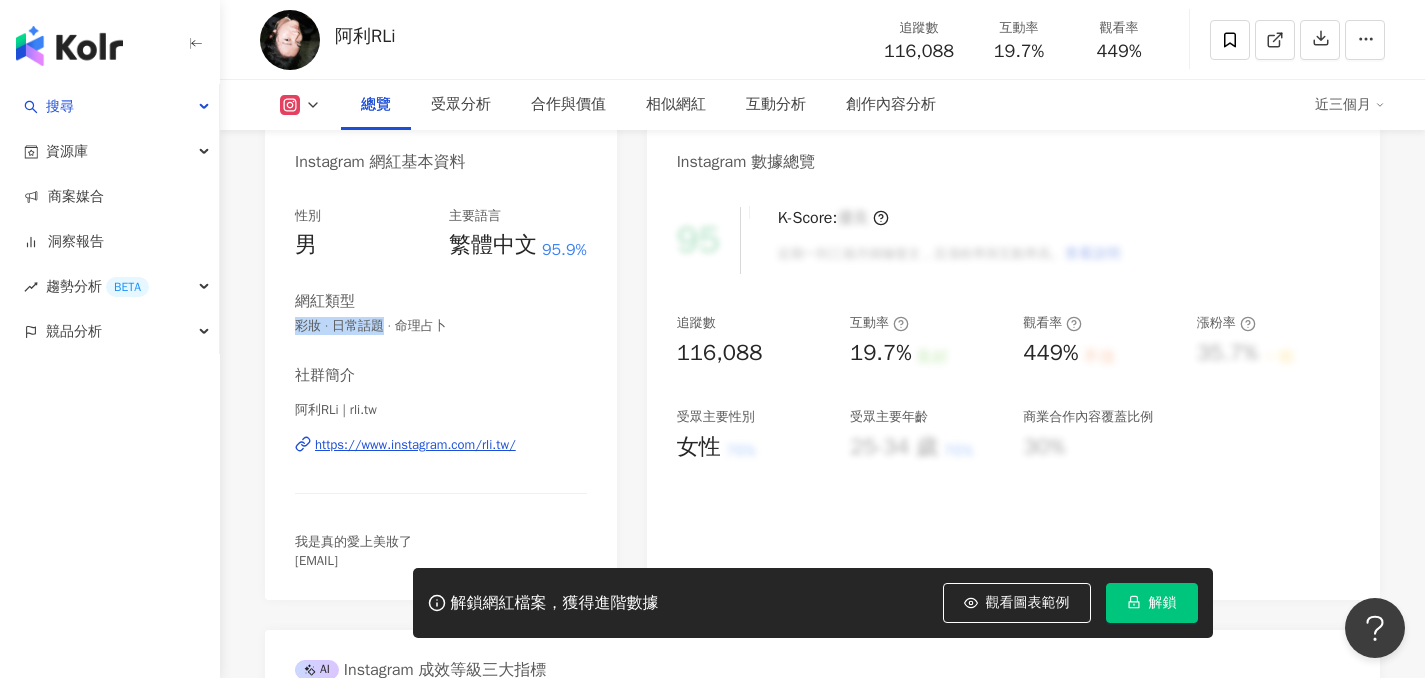 copy on "彩妝 · 日常話題" 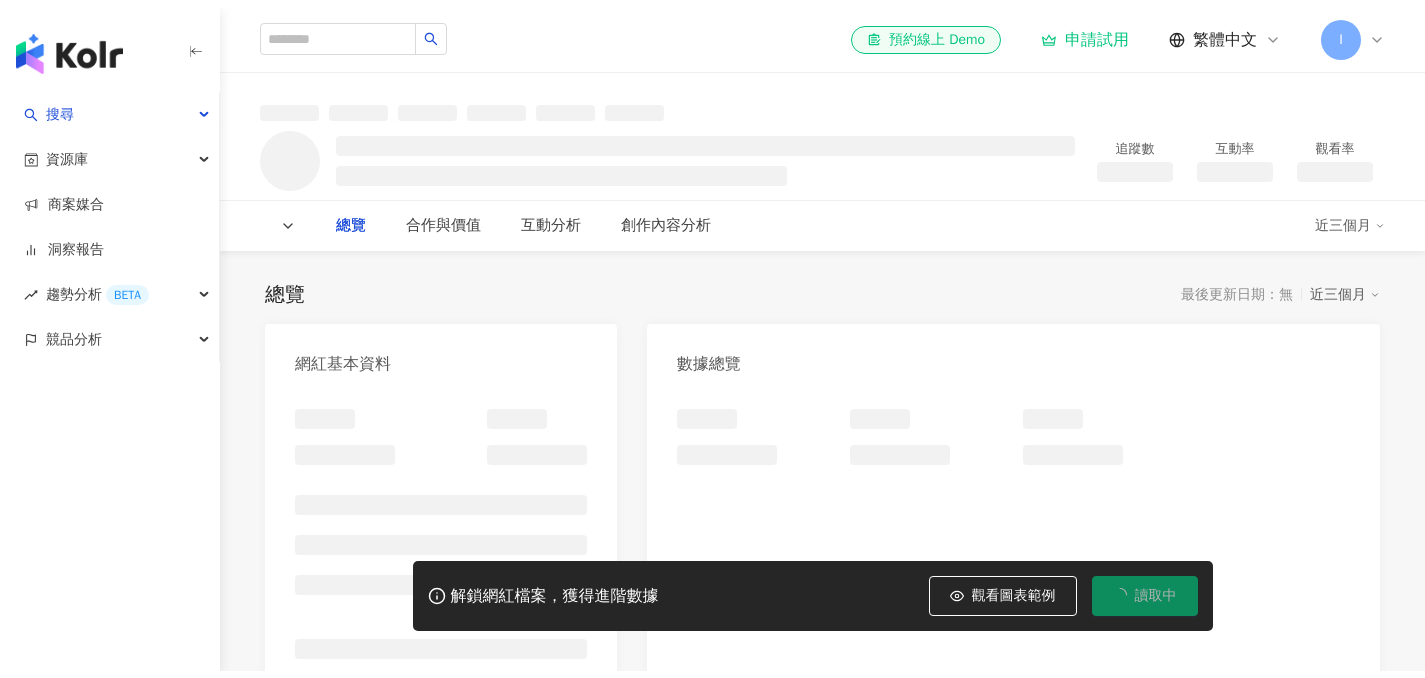 scroll, scrollTop: 0, scrollLeft: 0, axis: both 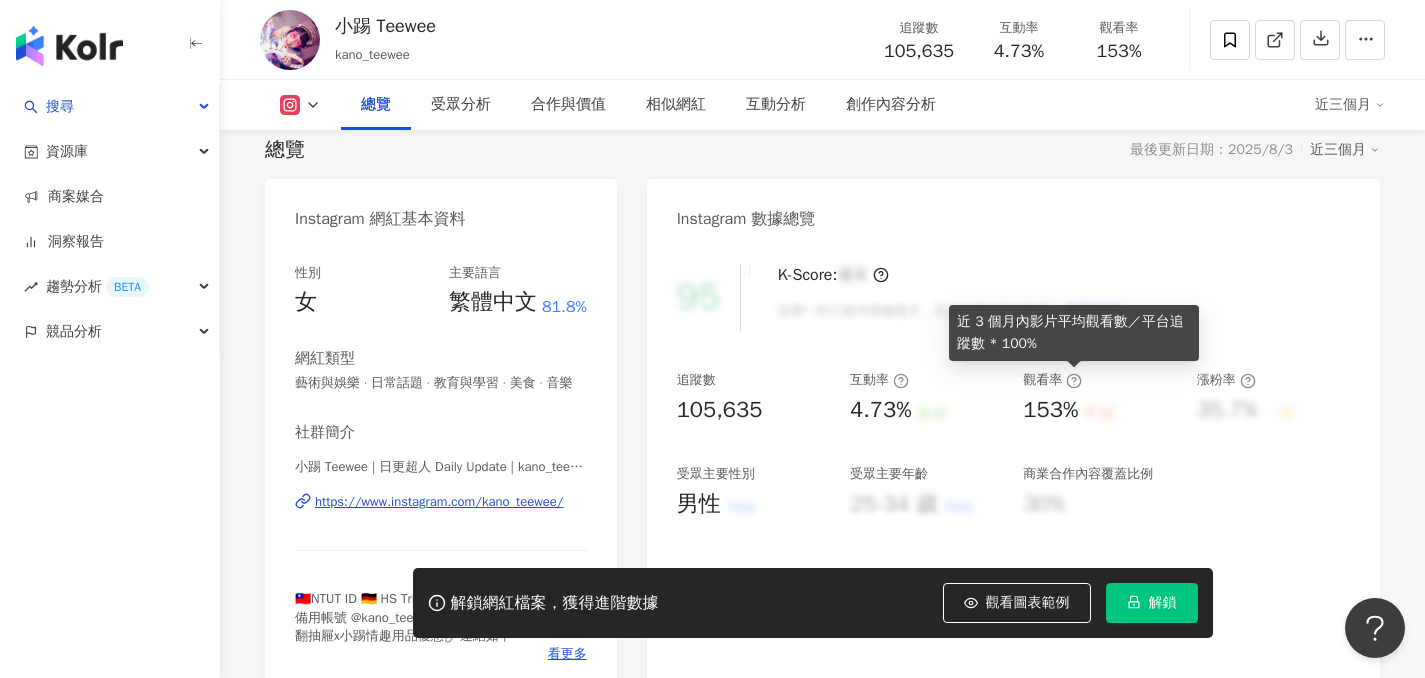 click 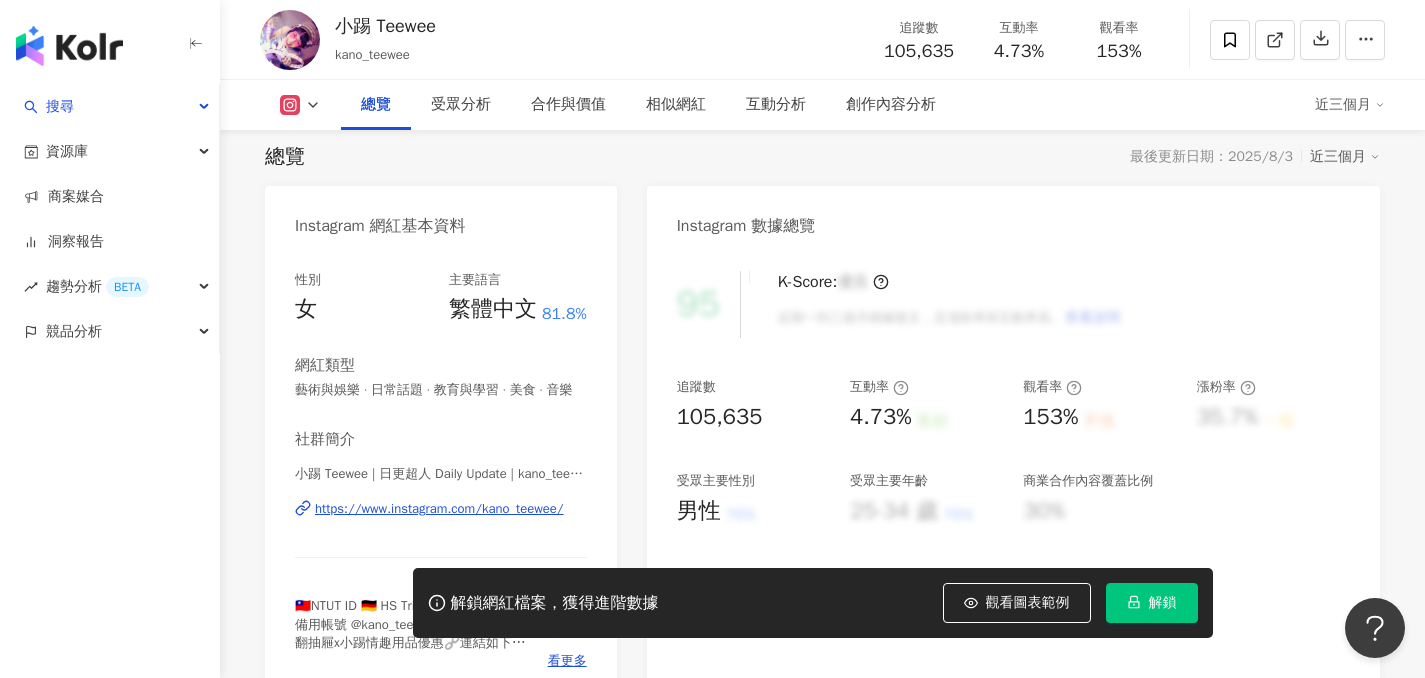 scroll, scrollTop: 126, scrollLeft: 0, axis: vertical 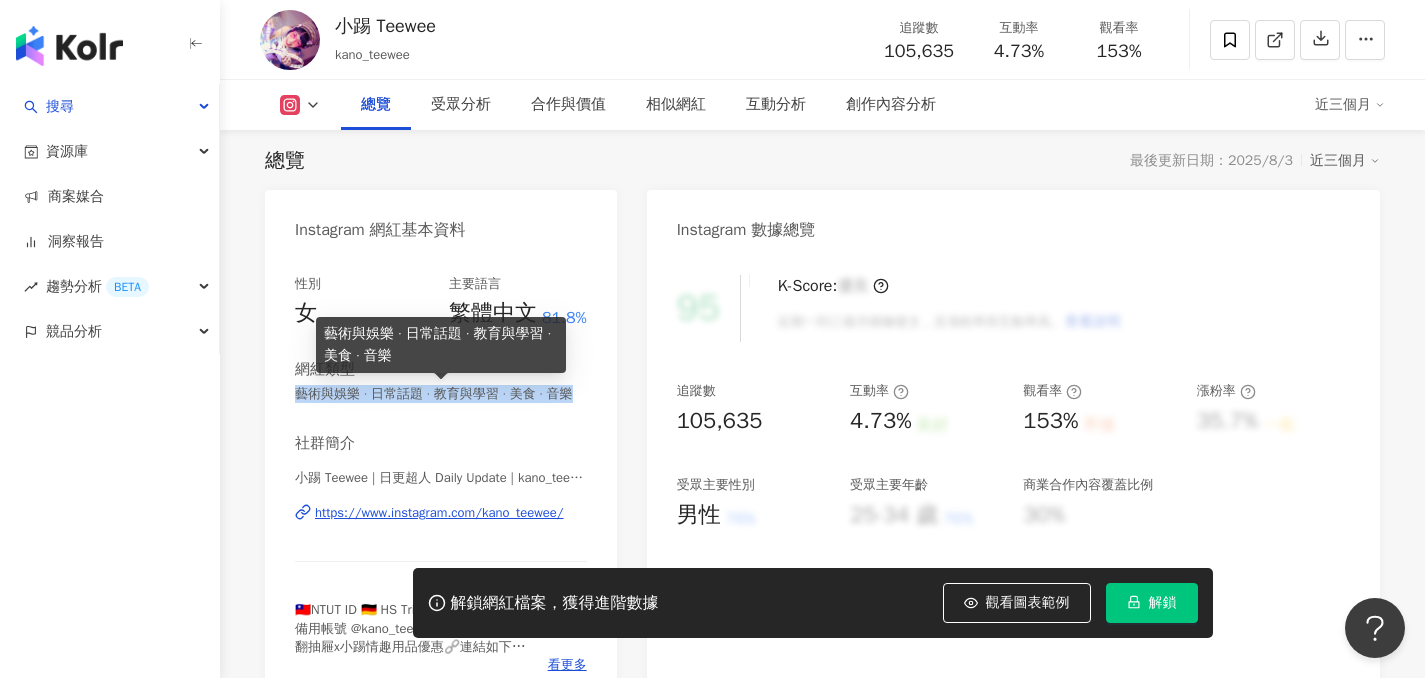 drag, startPoint x: 295, startPoint y: 393, endPoint x: 570, endPoint y: 398, distance: 275.04544 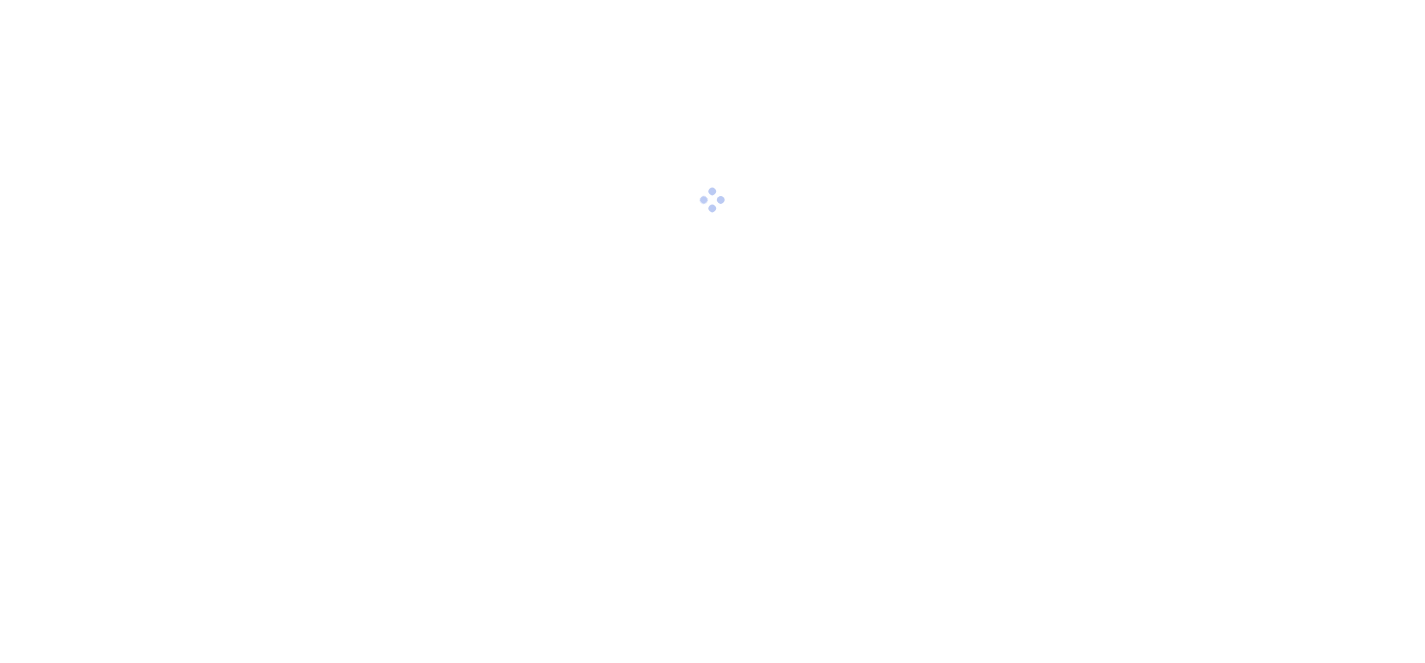 scroll, scrollTop: 0, scrollLeft: 0, axis: both 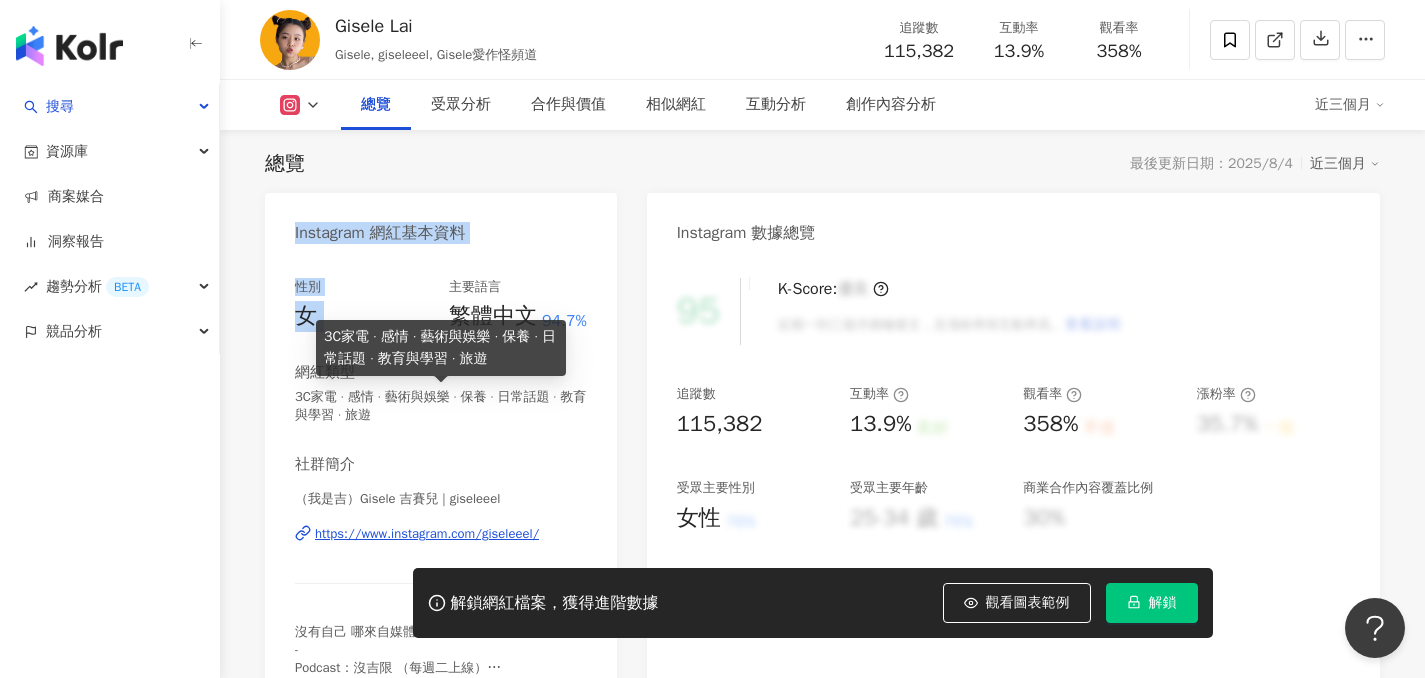 drag, startPoint x: 363, startPoint y: 238, endPoint x: 340, endPoint y: 341, distance: 105.53672 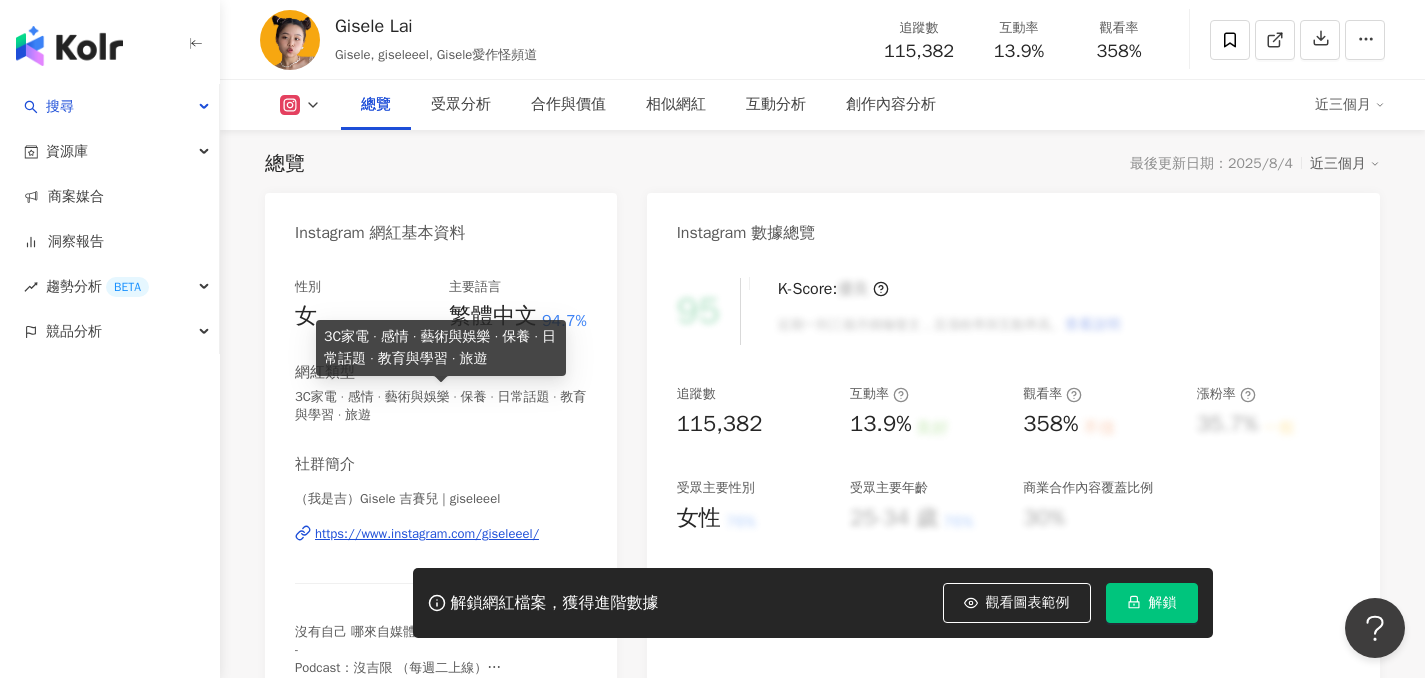 click on "3C家電 · 感情 · 藝術與娛樂 · 保養 · 日常話題 · 教育與學習 · 旅遊" at bounding box center (441, 406) 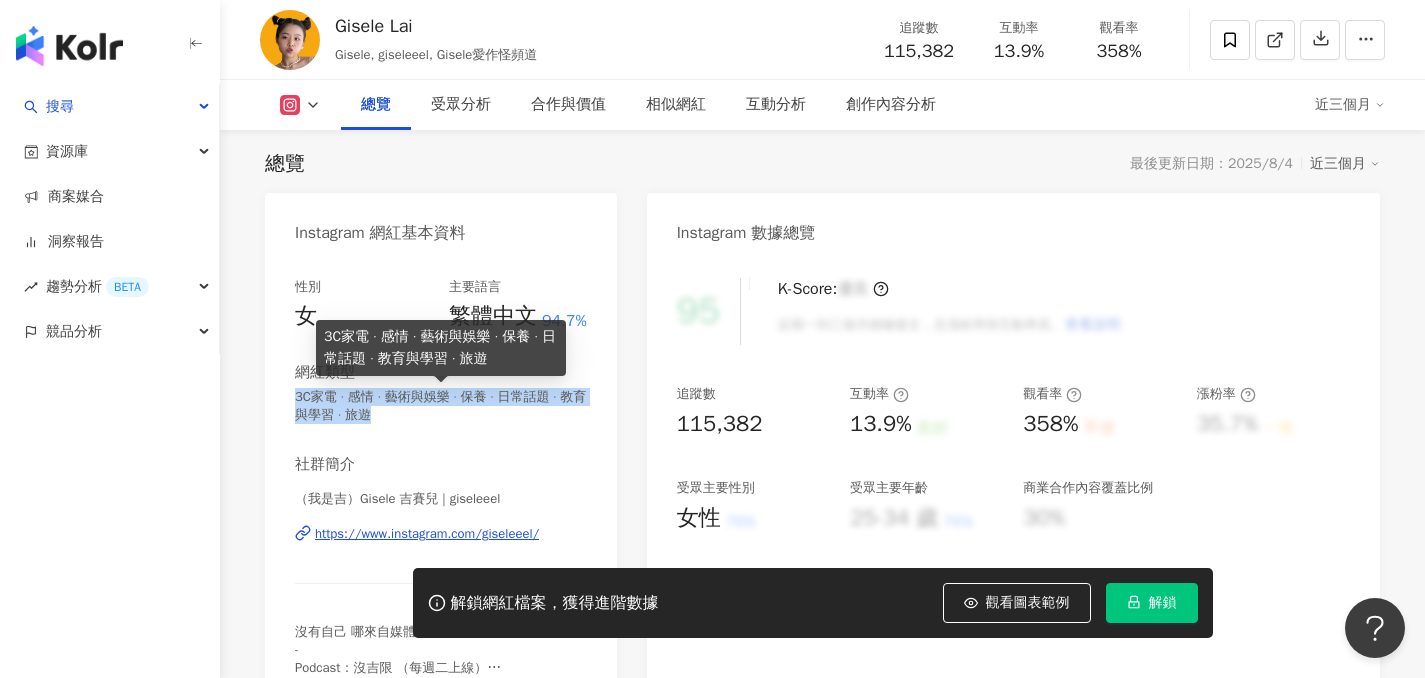 drag, startPoint x: 293, startPoint y: 398, endPoint x: 370, endPoint y: 411, distance: 78.08969 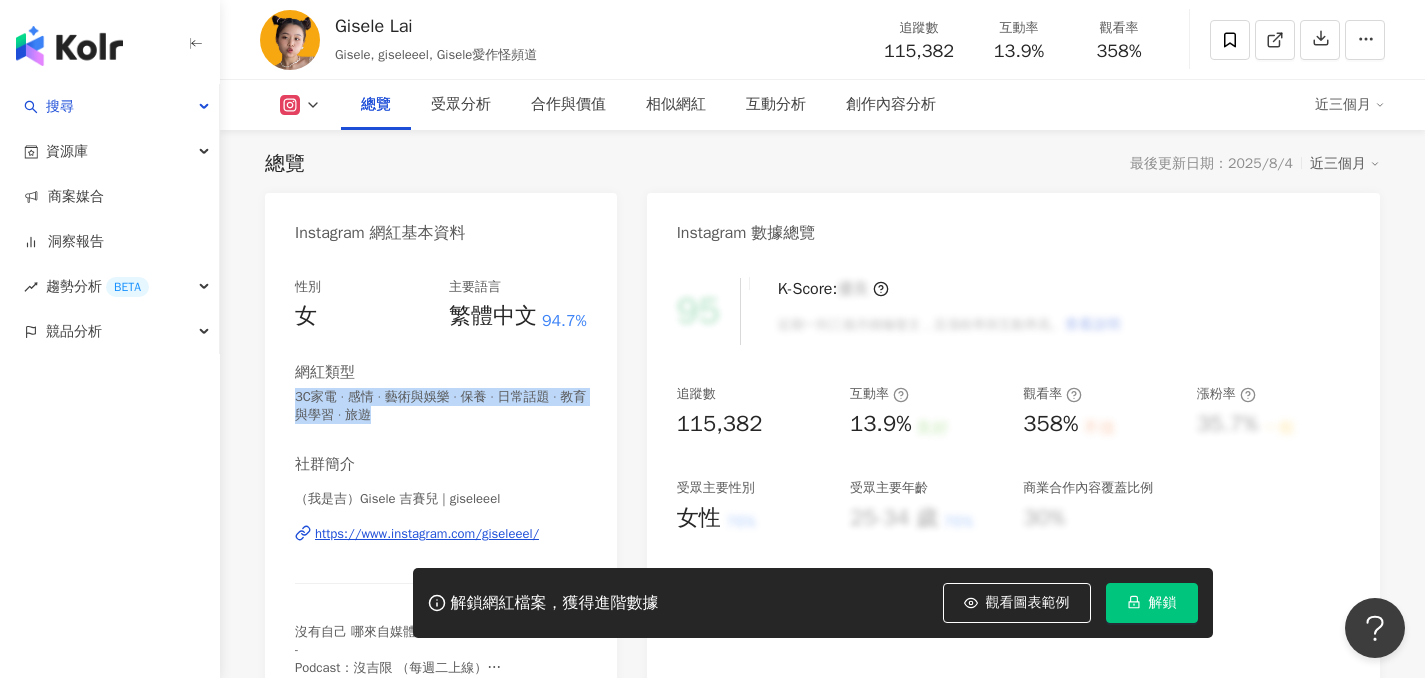 copy on "3C家電 · 感情 · 藝術與娛樂 · 保養 · 日常話題 · 教育與學習 · 旅遊" 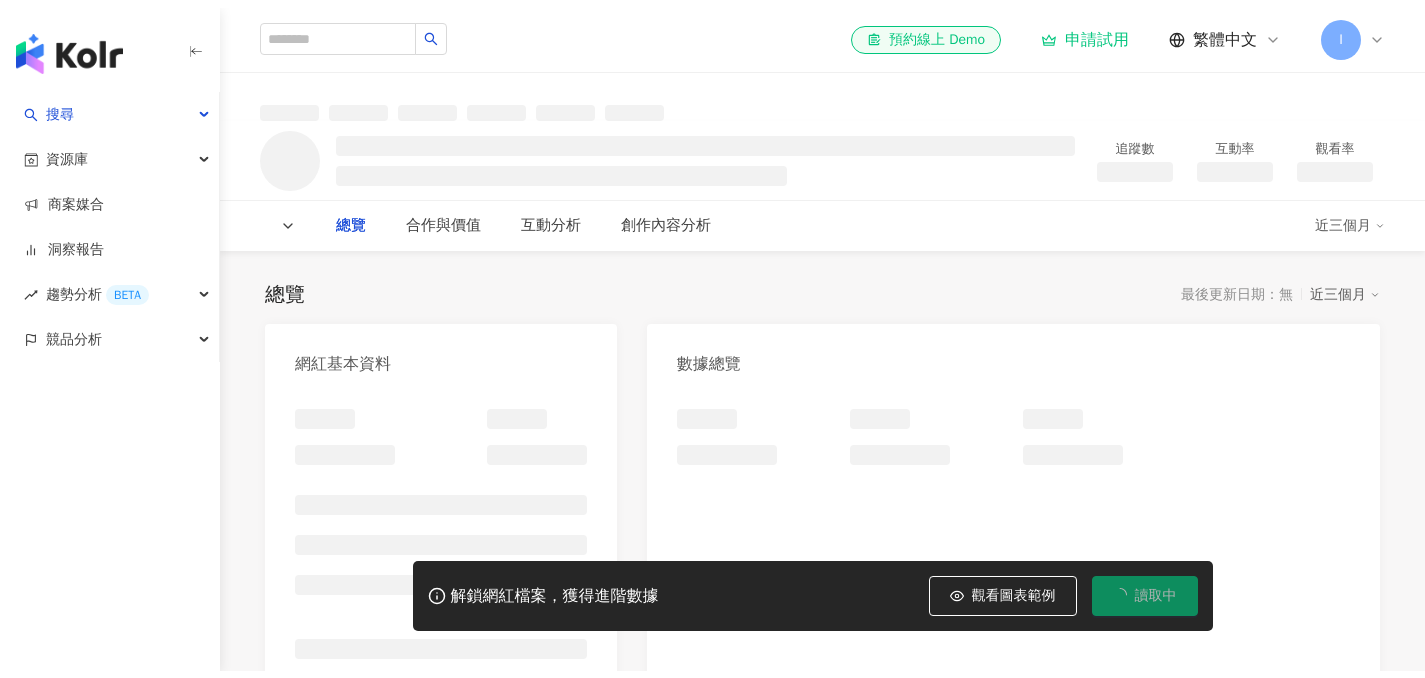 scroll, scrollTop: 0, scrollLeft: 0, axis: both 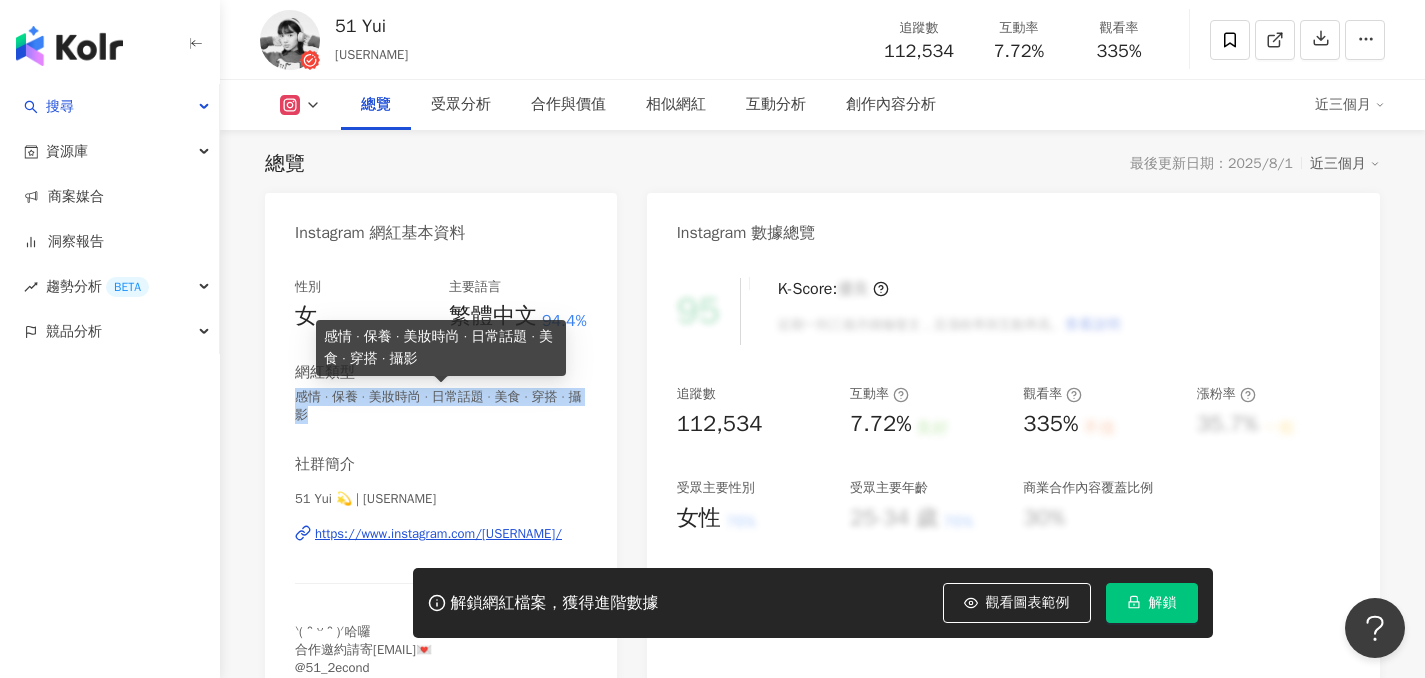 drag, startPoint x: 286, startPoint y: 389, endPoint x: 379, endPoint y: 416, distance: 96.84007 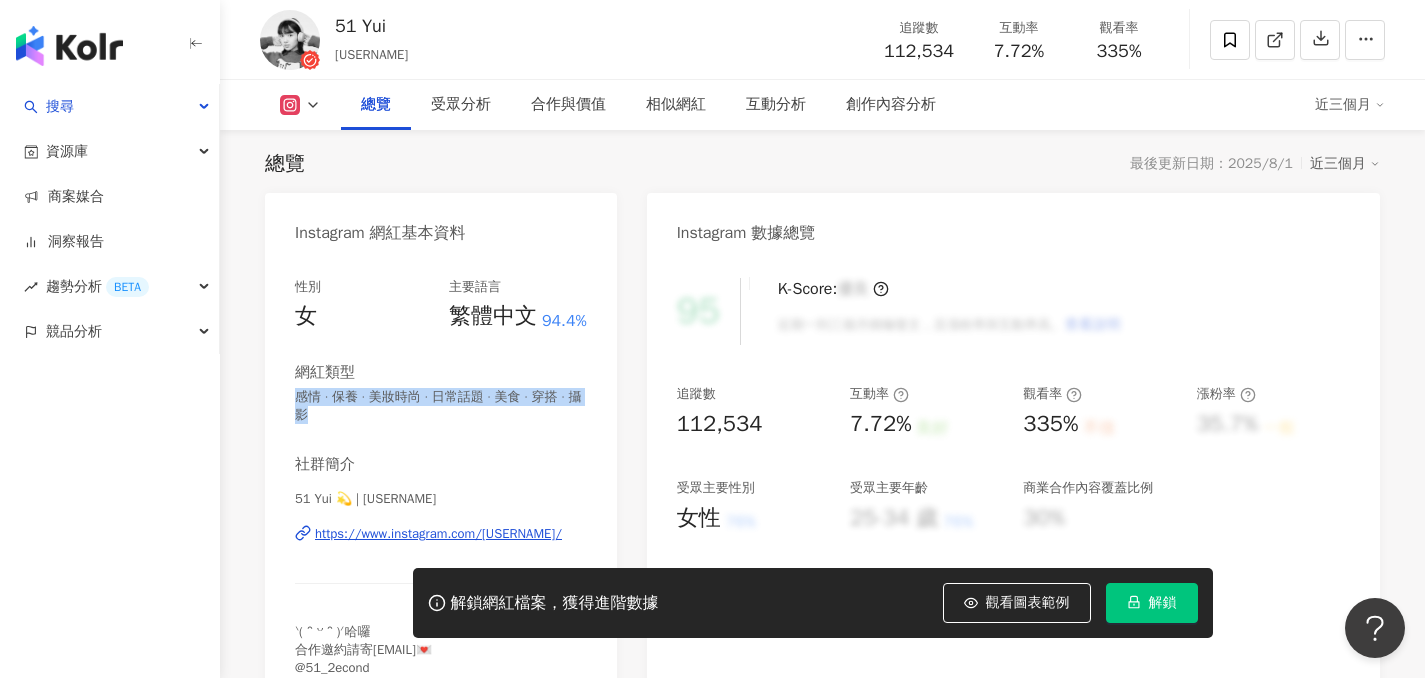 copy on "感情 · 保養 · 美妝時尚 · 日常話題 · 美食 · 穿搭 · 攝影" 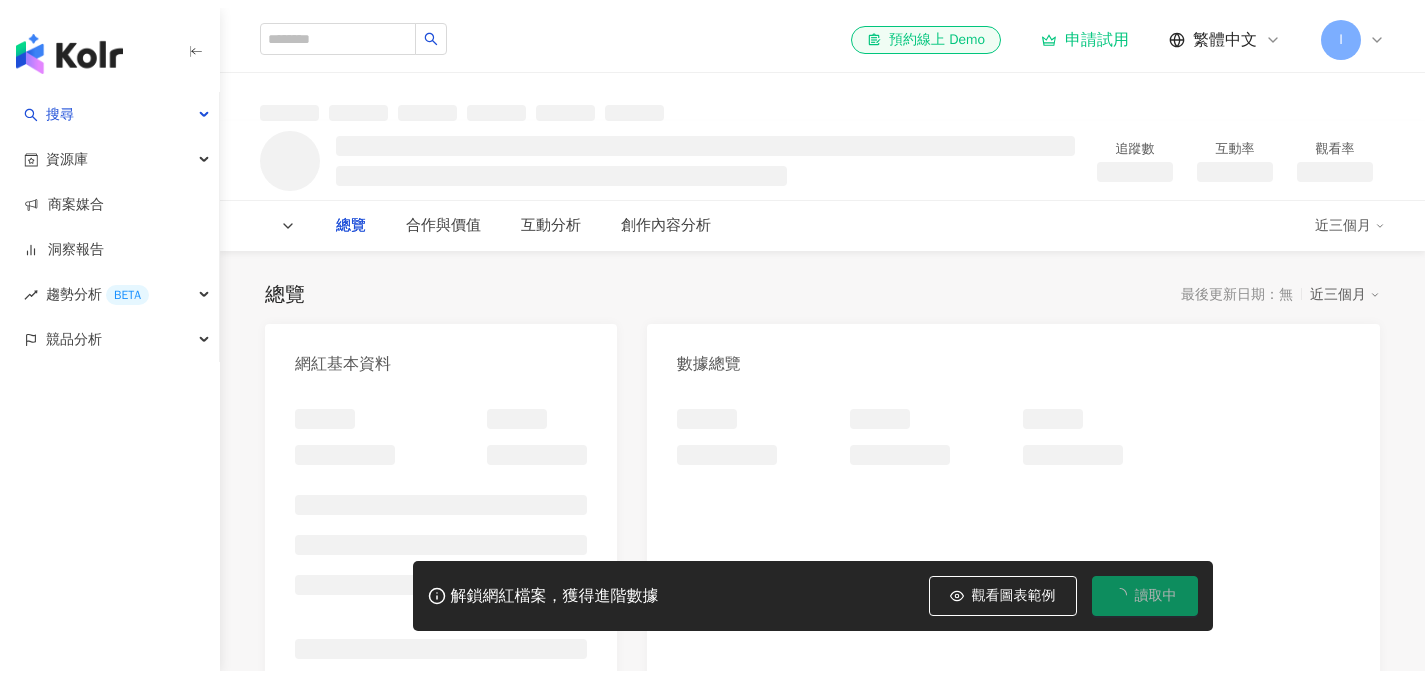 scroll, scrollTop: 0, scrollLeft: 0, axis: both 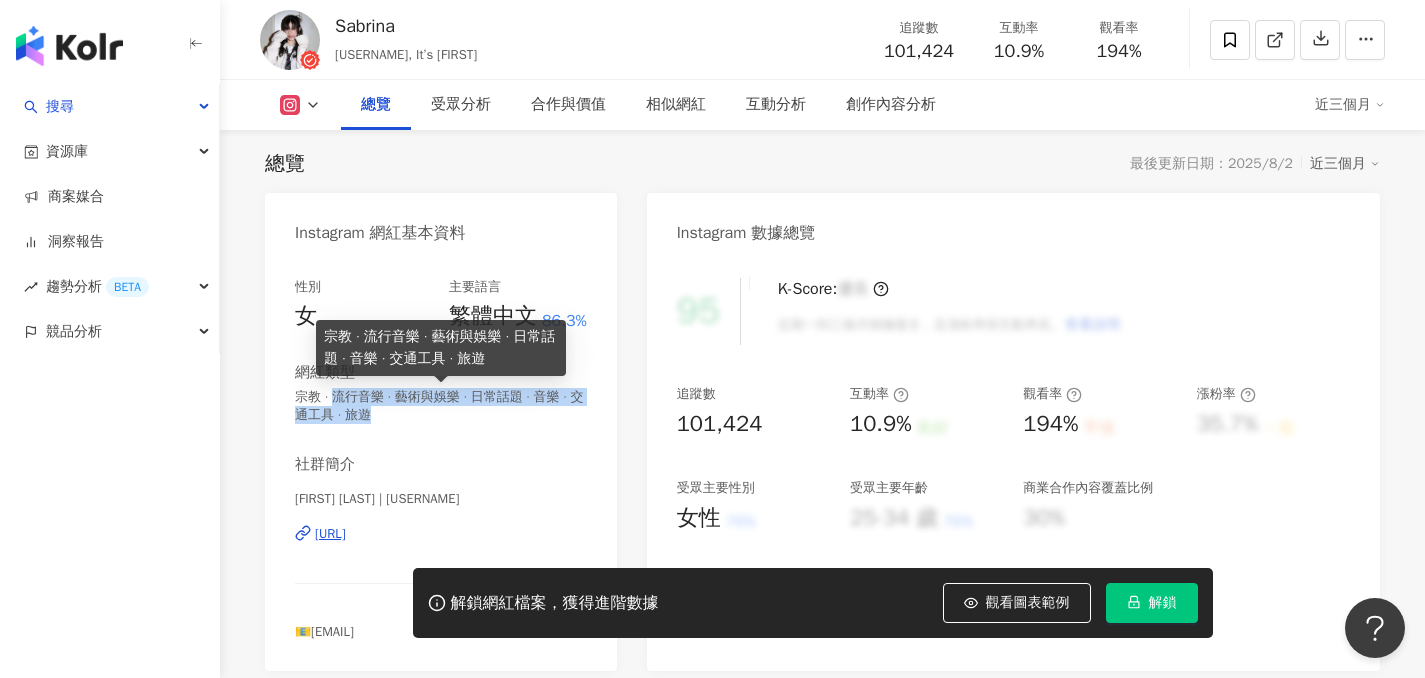 drag, startPoint x: 330, startPoint y: 396, endPoint x: 505, endPoint y: 418, distance: 176.37744 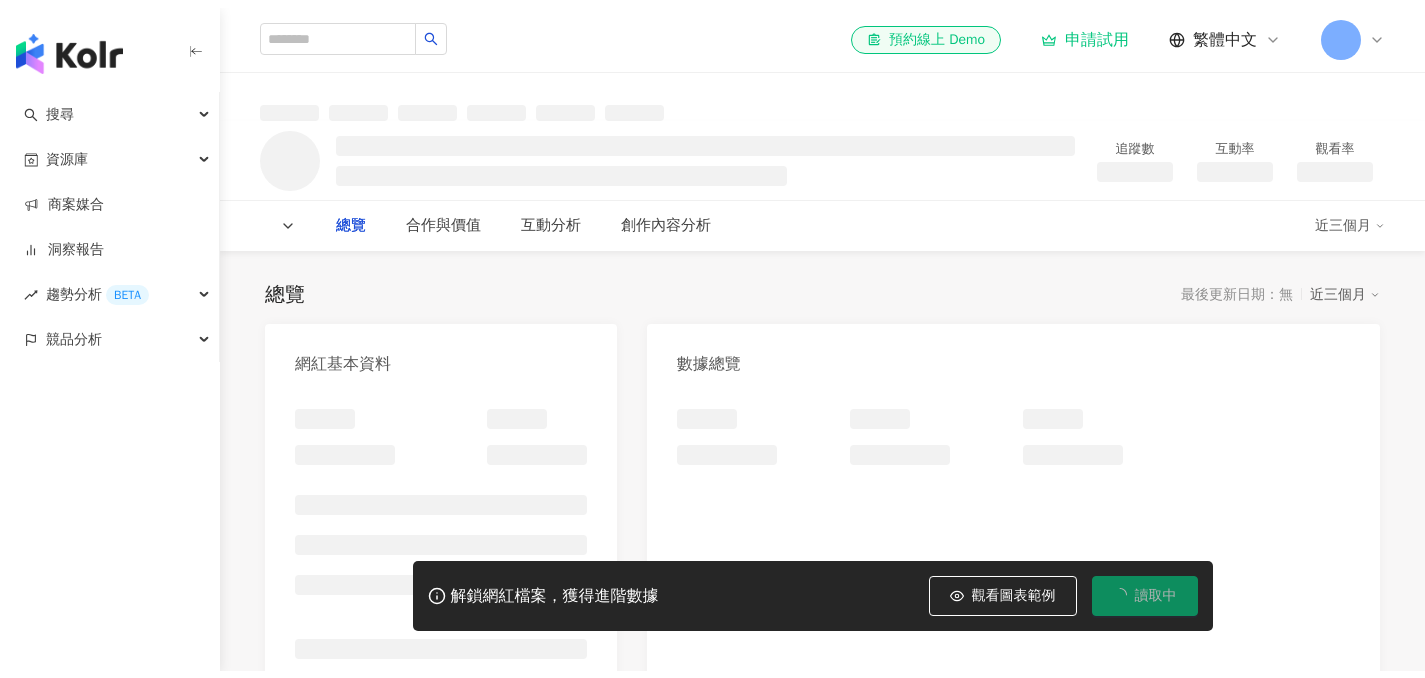 scroll, scrollTop: 0, scrollLeft: 0, axis: both 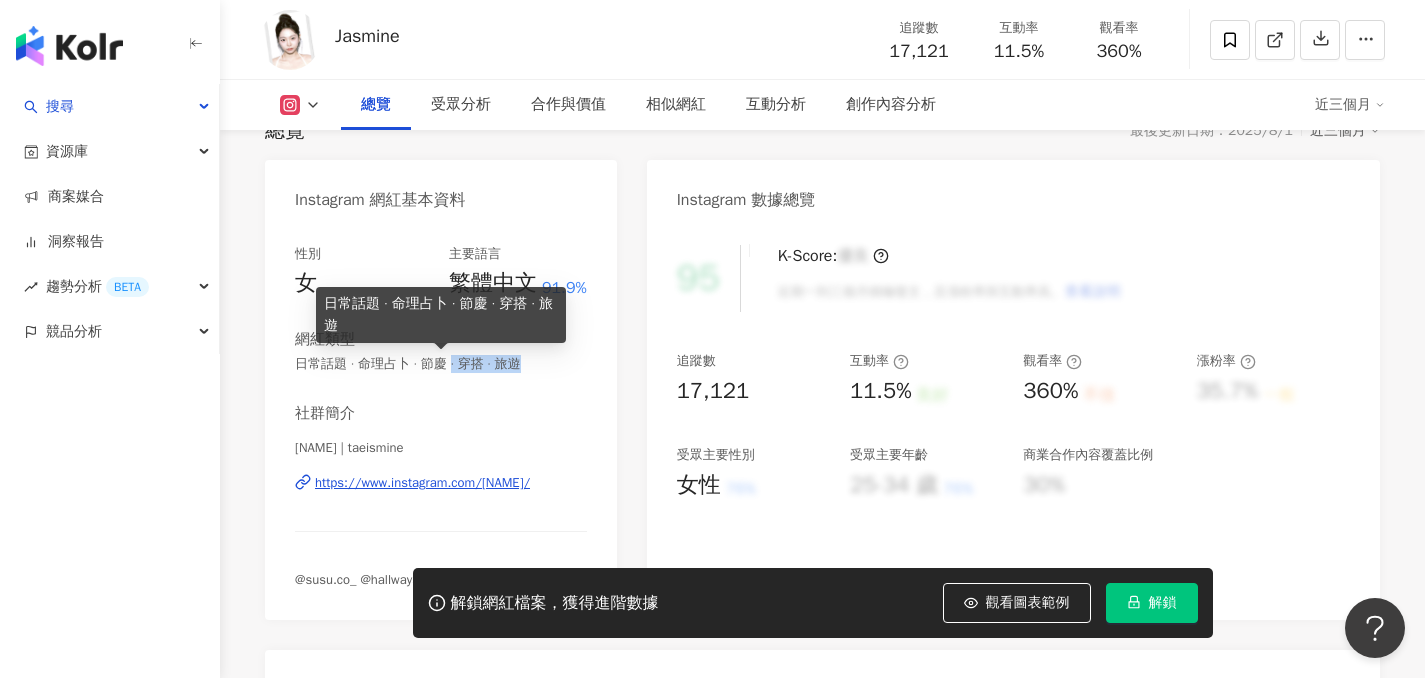 drag, startPoint x: 449, startPoint y: 363, endPoint x: 524, endPoint y: 362, distance: 75.00667 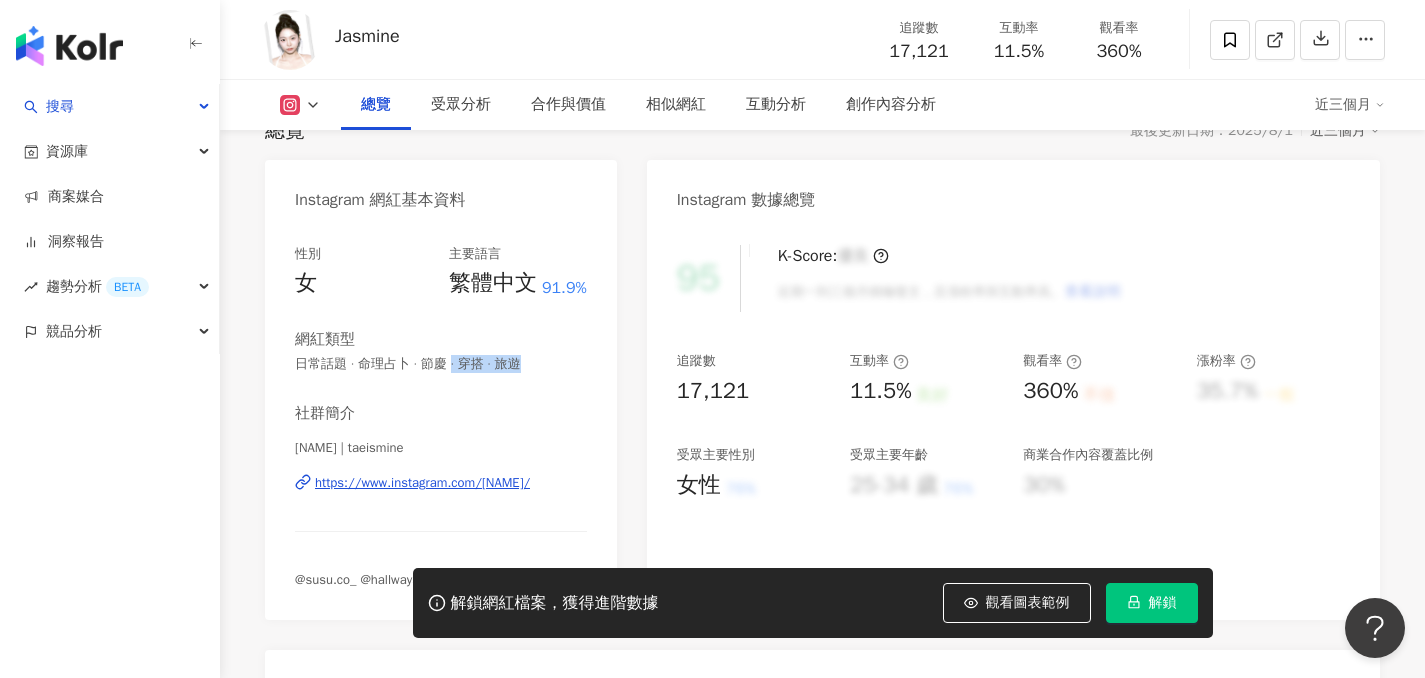 copy on "· 穿搭 · 旅遊" 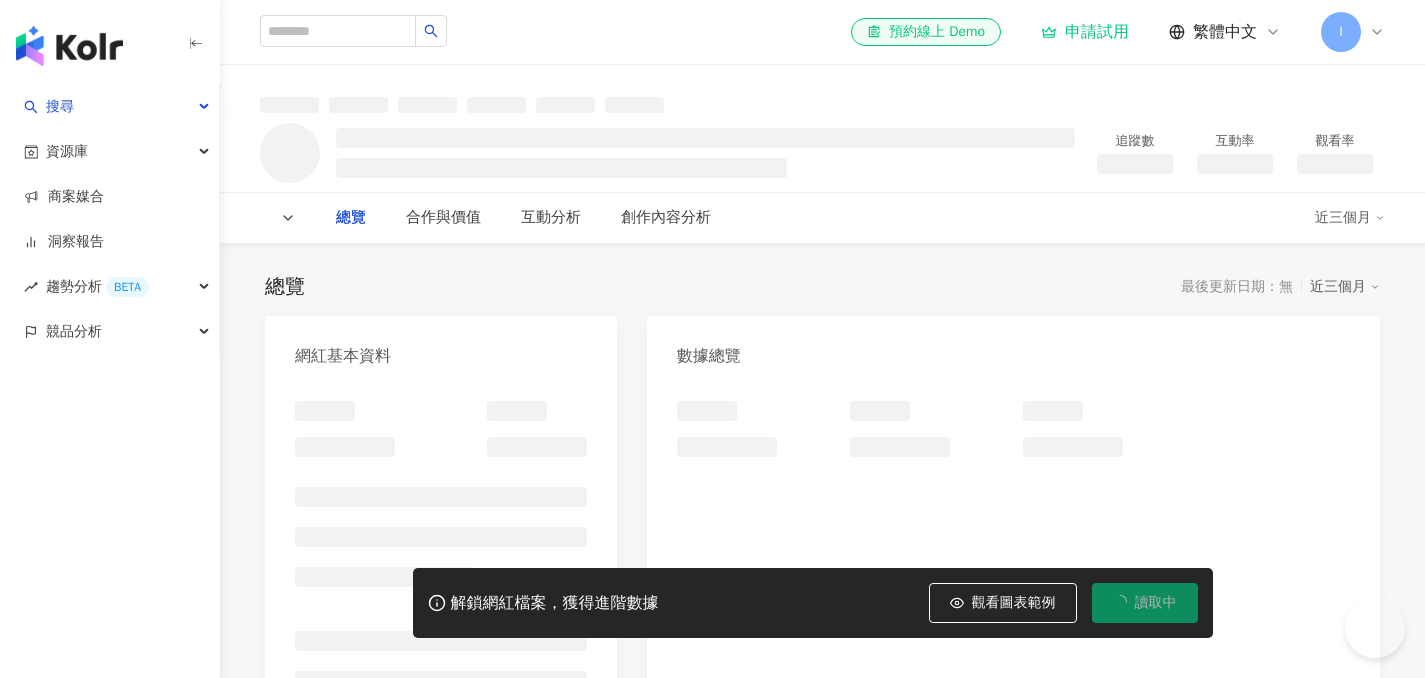 scroll, scrollTop: 0, scrollLeft: 0, axis: both 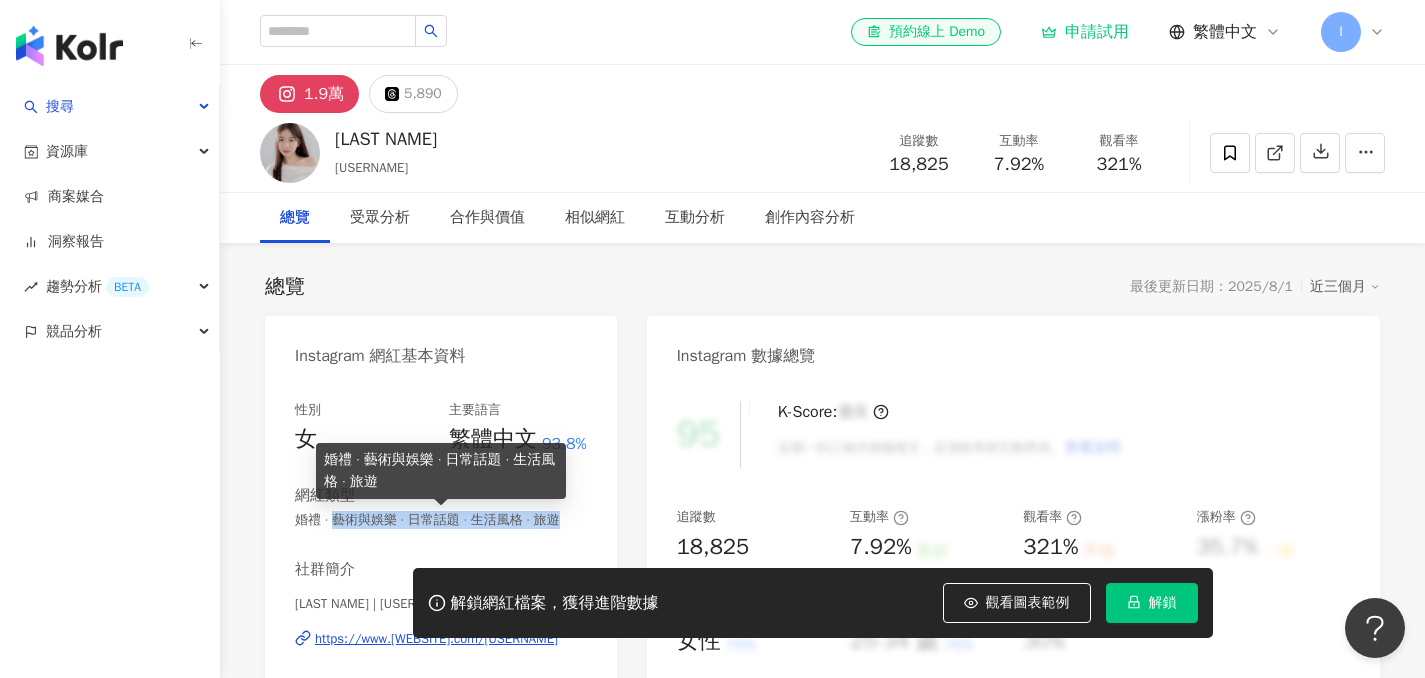 drag, startPoint x: 334, startPoint y: 519, endPoint x: 557, endPoint y: 513, distance: 223.0807 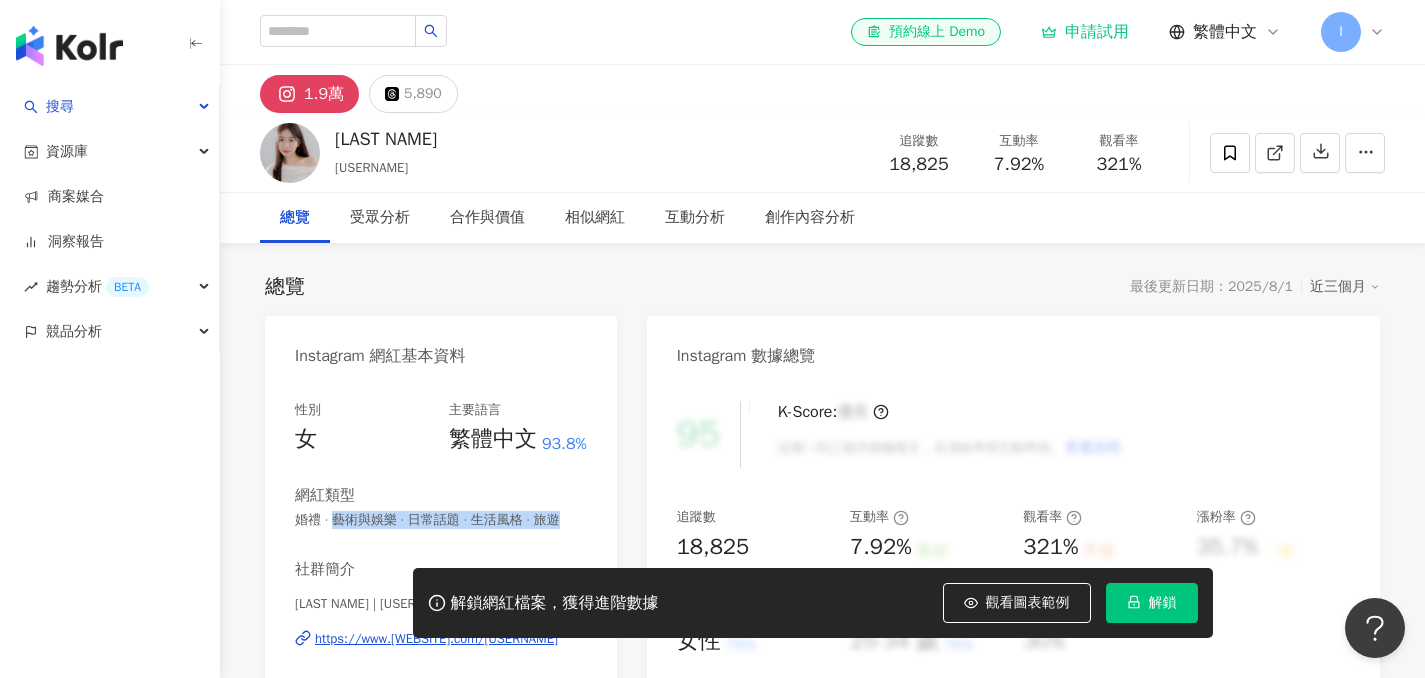 copy on "藝術與娛樂 · 日常話題 · 生活風格 · 旅遊" 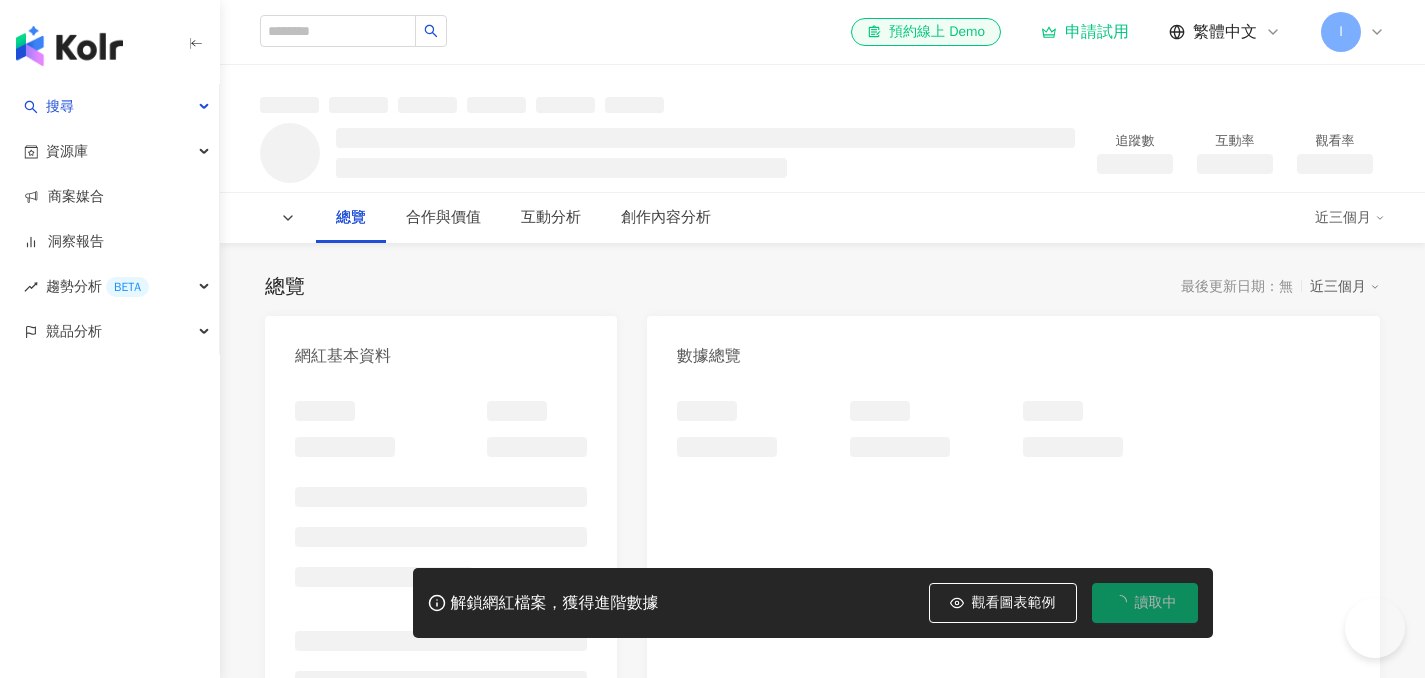 scroll, scrollTop: 0, scrollLeft: 0, axis: both 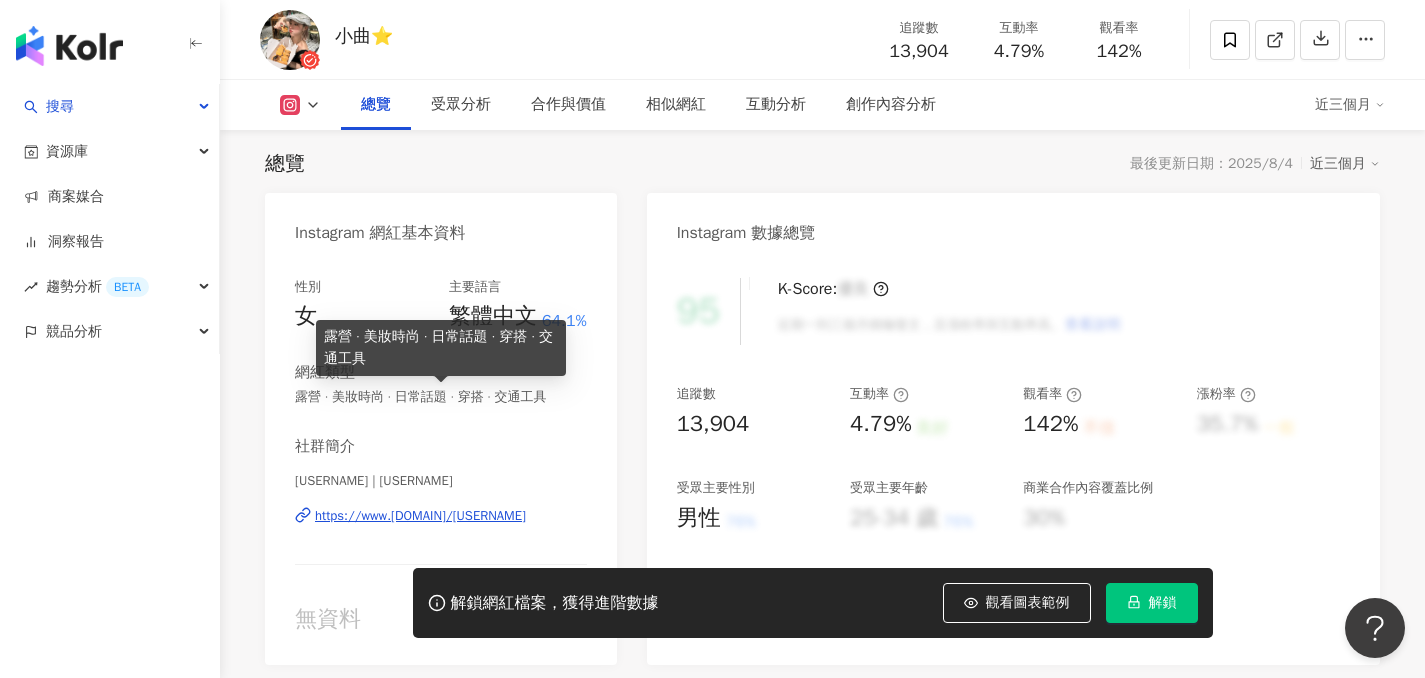 click on "性別   女 主要語言   繁體中文 64.1% 網紅類型 露營 · 美妝時尚 · 日常話題 · 穿搭 · 交通工具 社群簡介 [USERNAME] | [USERNAME] https://www.[DOMAIN]/[USERNAME] 無資料" at bounding box center [441, 456] 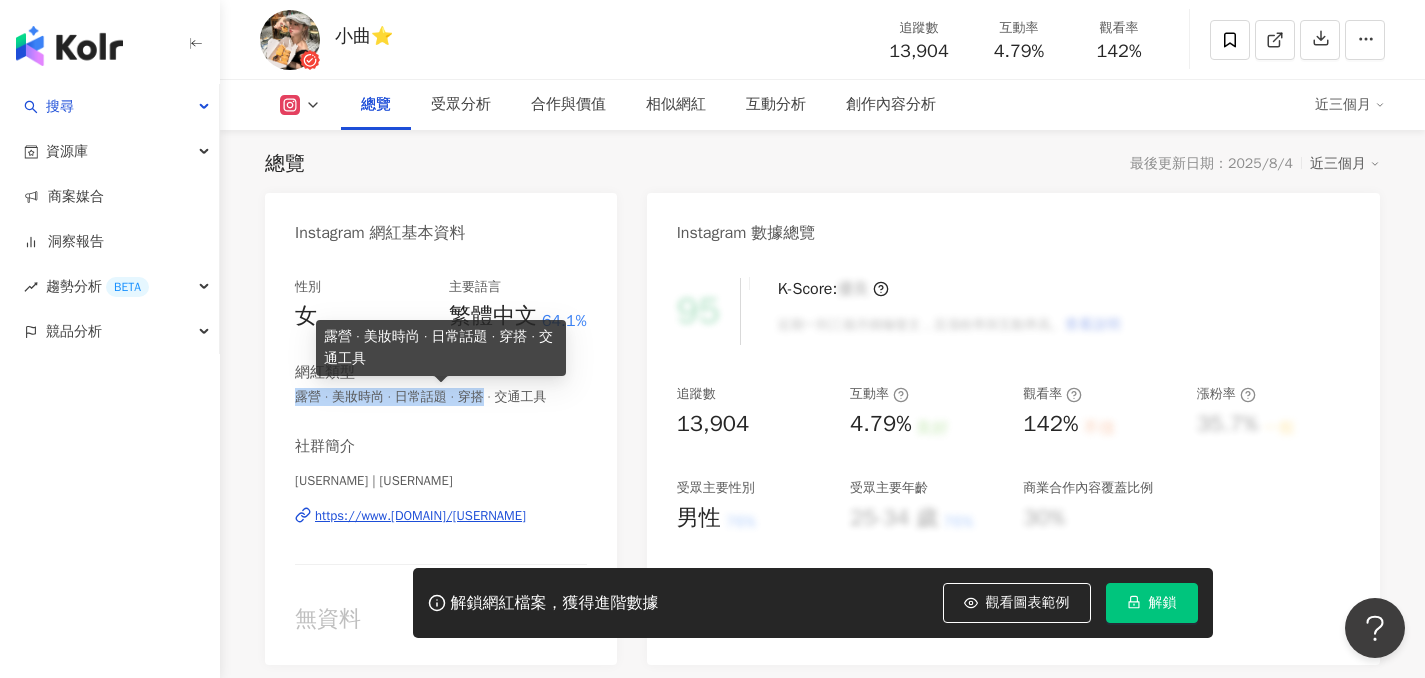 drag, startPoint x: 293, startPoint y: 395, endPoint x: 483, endPoint y: 391, distance: 190.0421 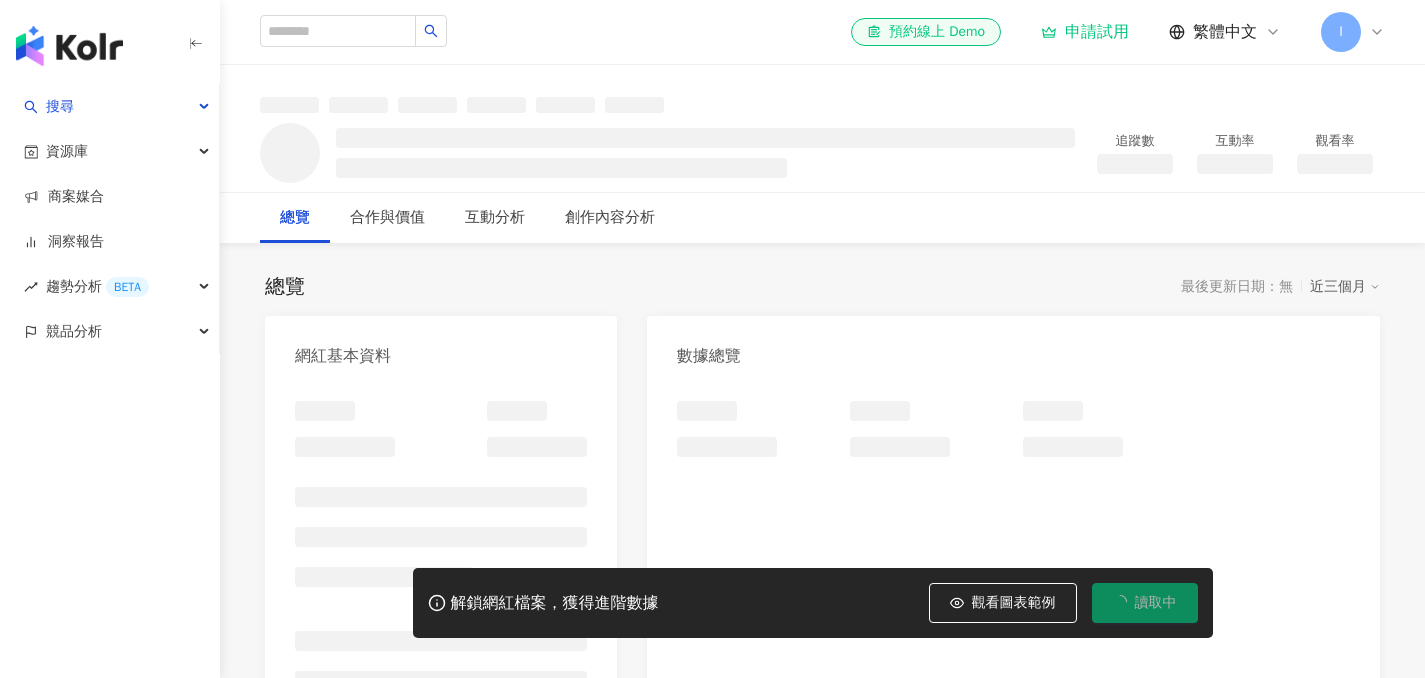 scroll, scrollTop: 0, scrollLeft: 0, axis: both 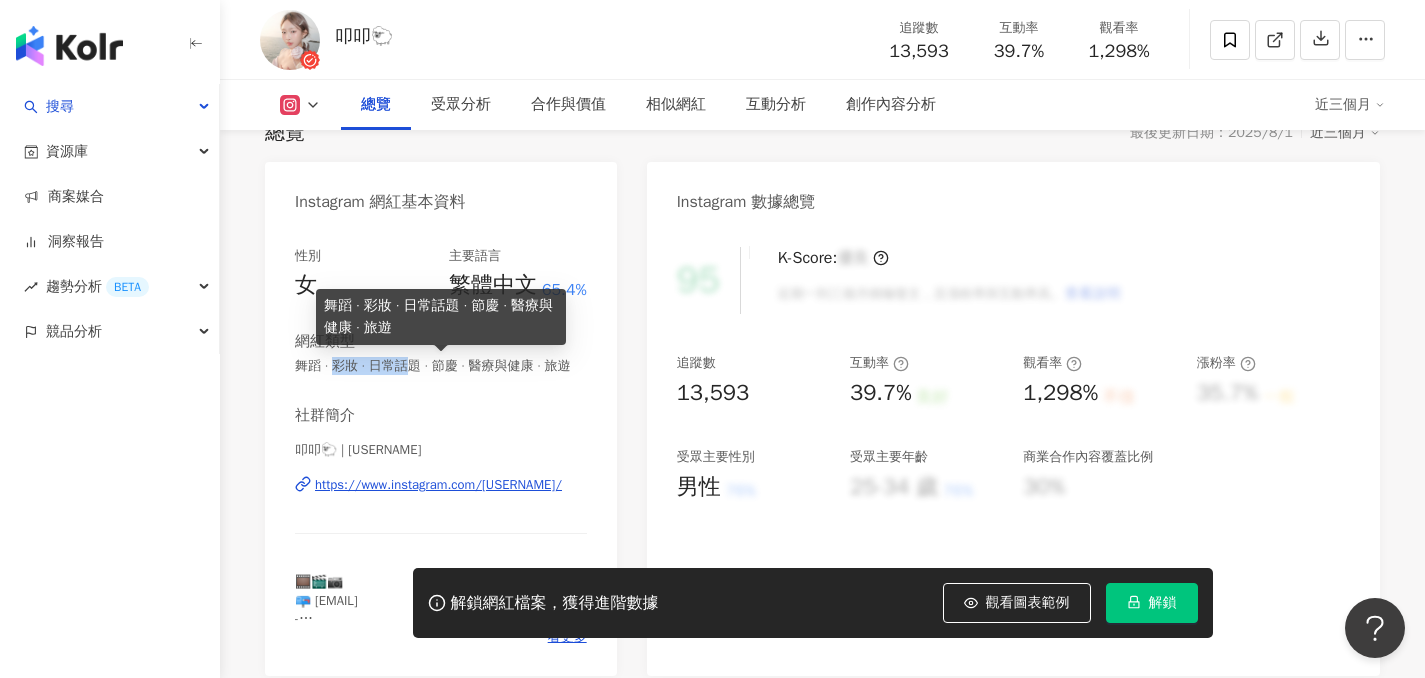 drag, startPoint x: 333, startPoint y: 365, endPoint x: 405, endPoint y: 362, distance: 72.06247 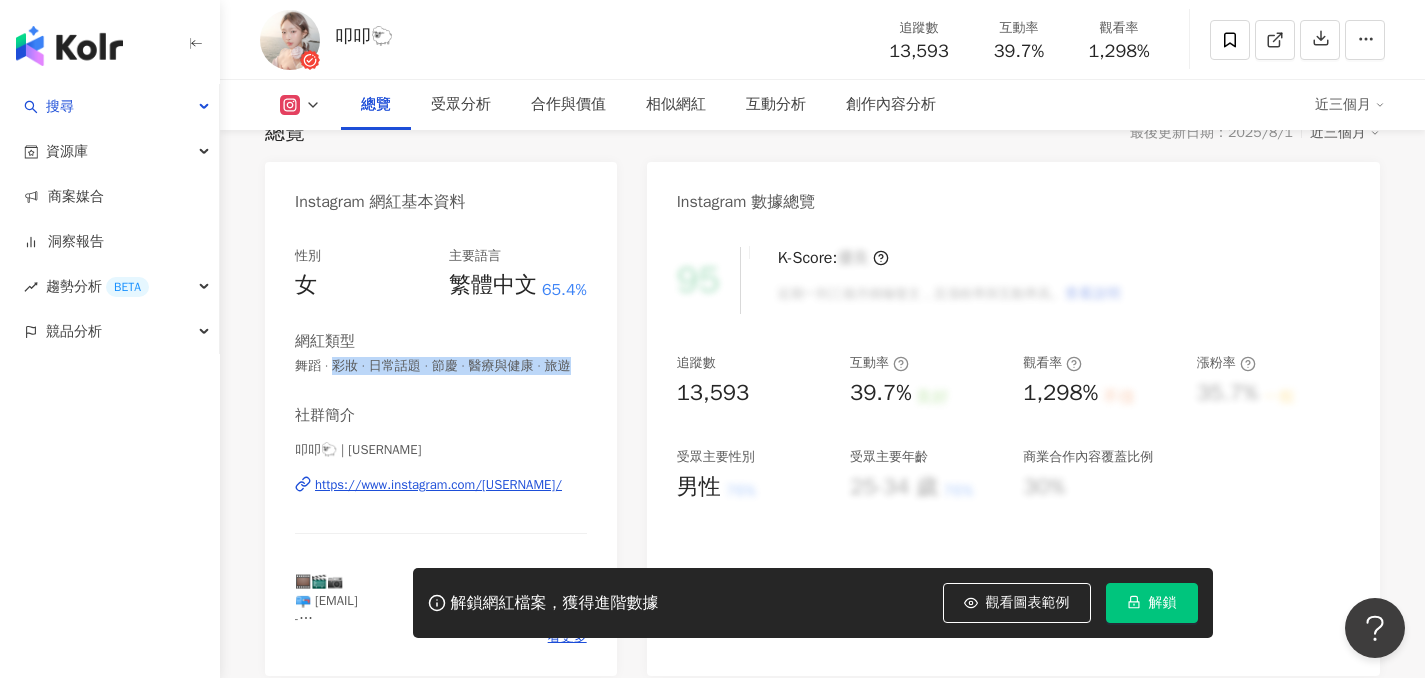 drag, startPoint x: 334, startPoint y: 362, endPoint x: 587, endPoint y: 361, distance: 253.00198 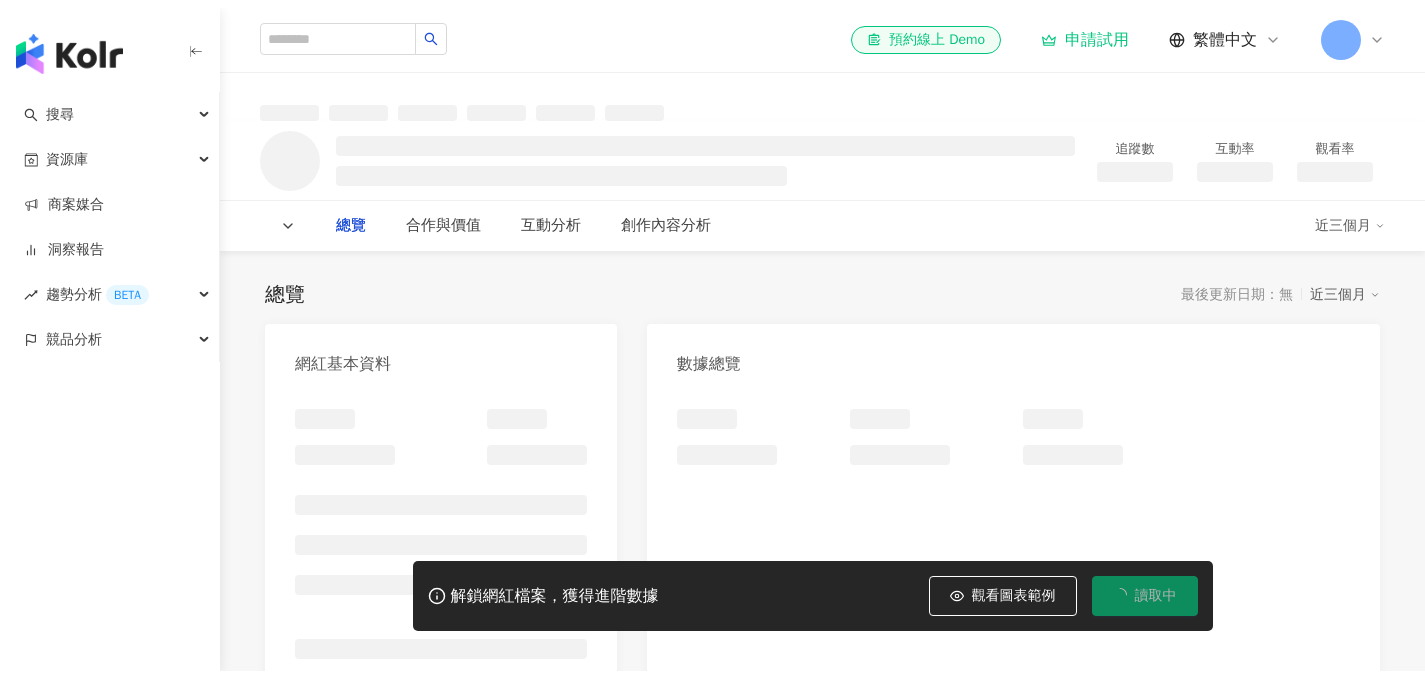 scroll, scrollTop: 0, scrollLeft: 0, axis: both 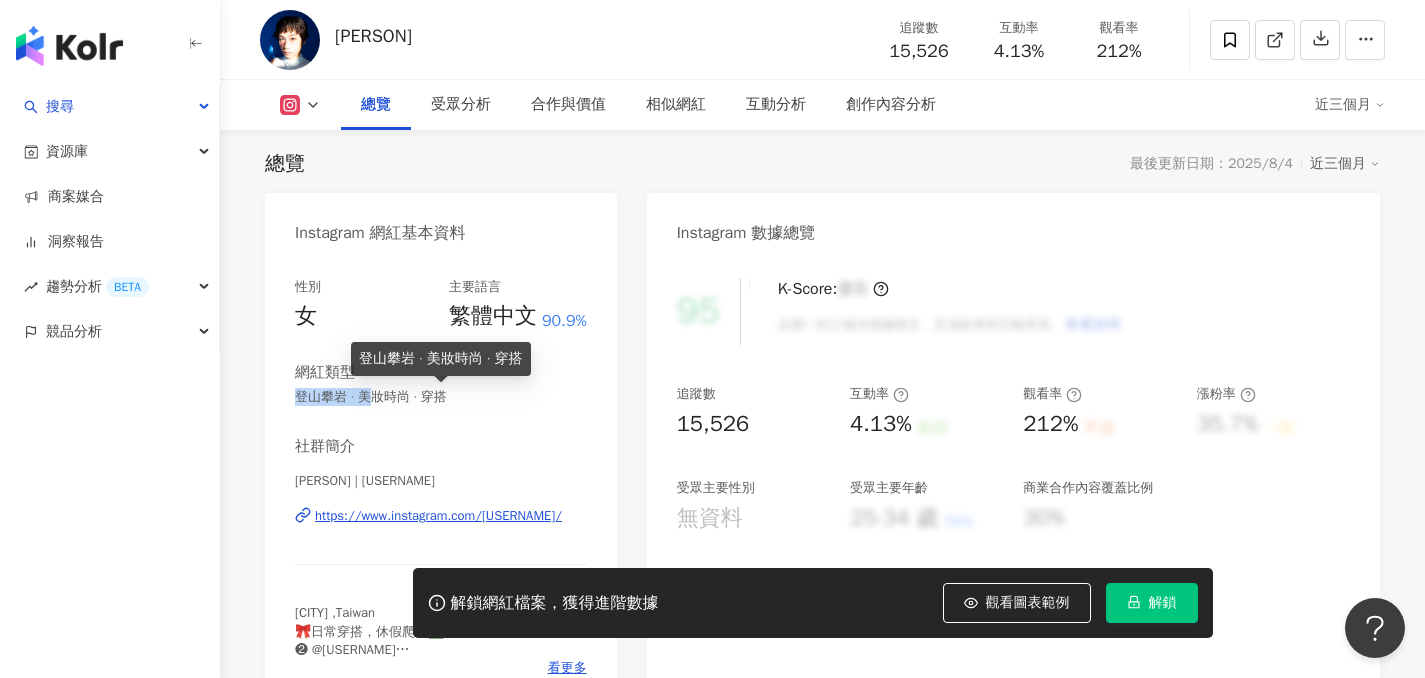 drag, startPoint x: 295, startPoint y: 395, endPoint x: 372, endPoint y: 394, distance: 77.00649 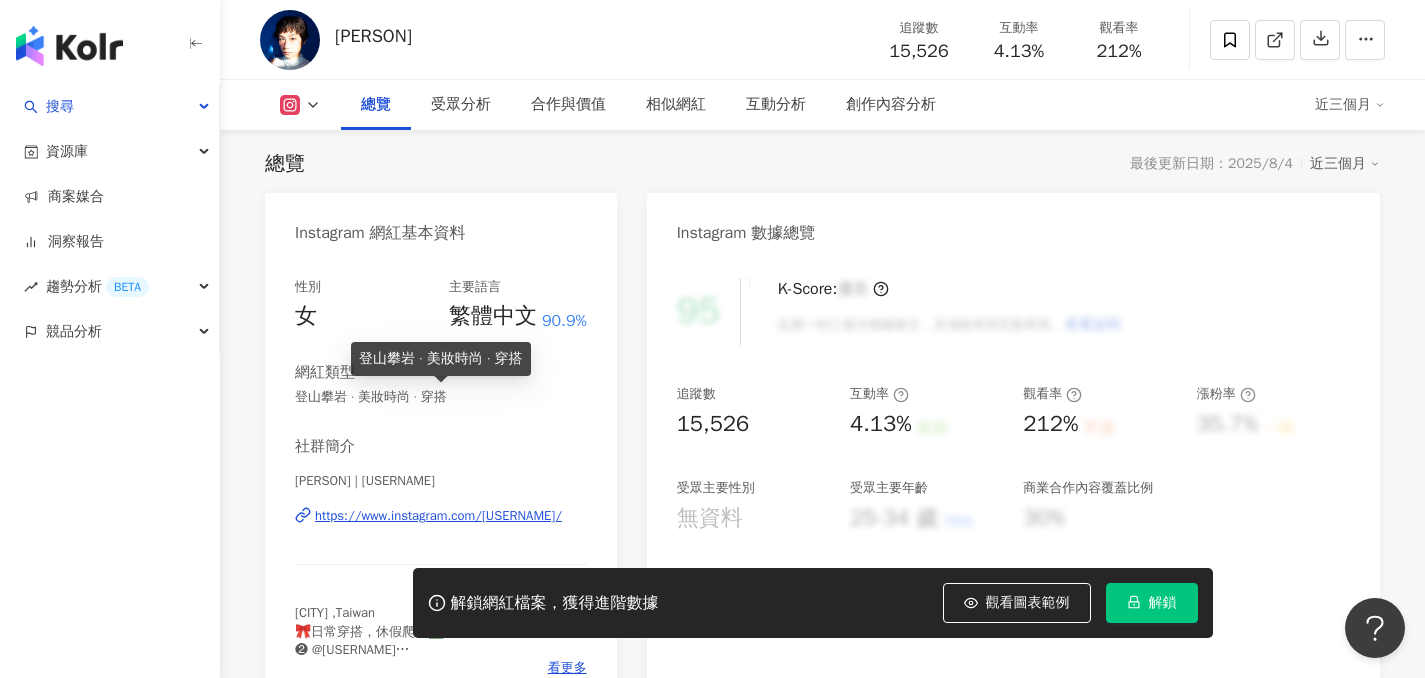 click on "登山攀岩 · 美妝時尚 · 穿搭" at bounding box center [441, 397] 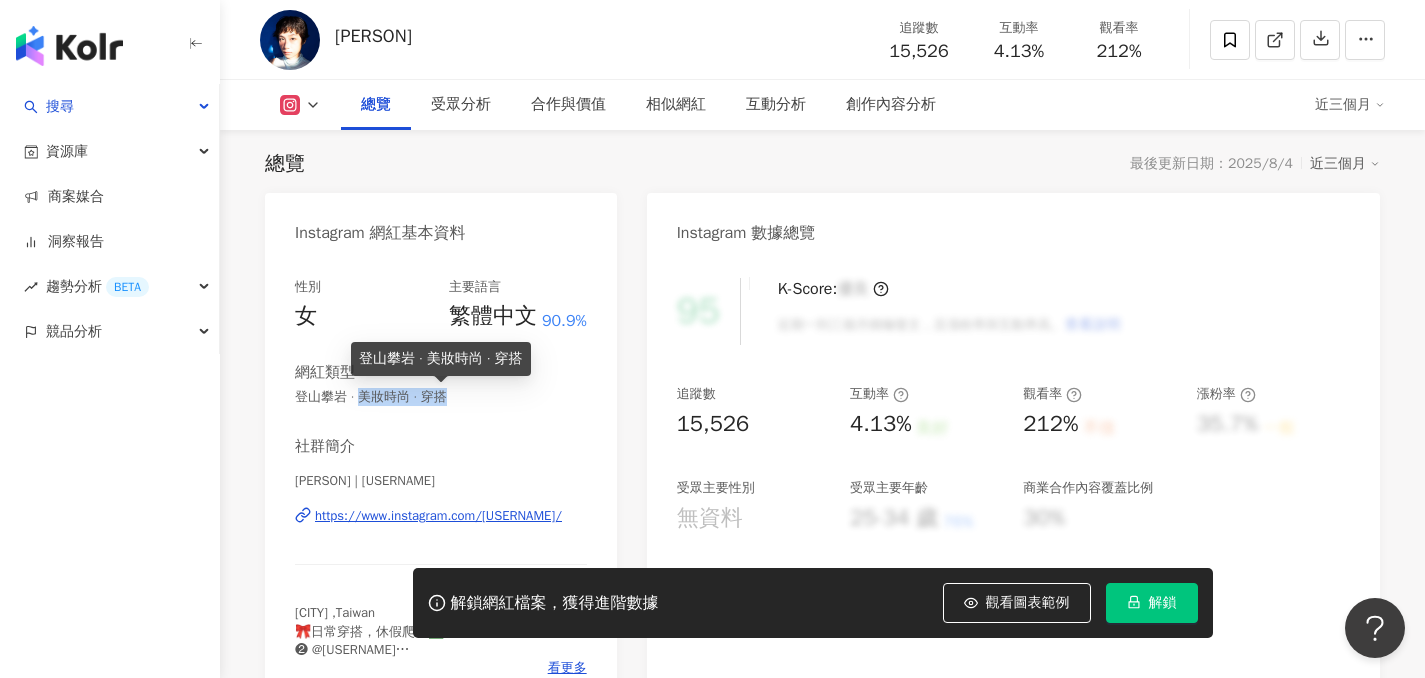 drag, startPoint x: 359, startPoint y: 394, endPoint x: 452, endPoint y: 401, distance: 93.26307 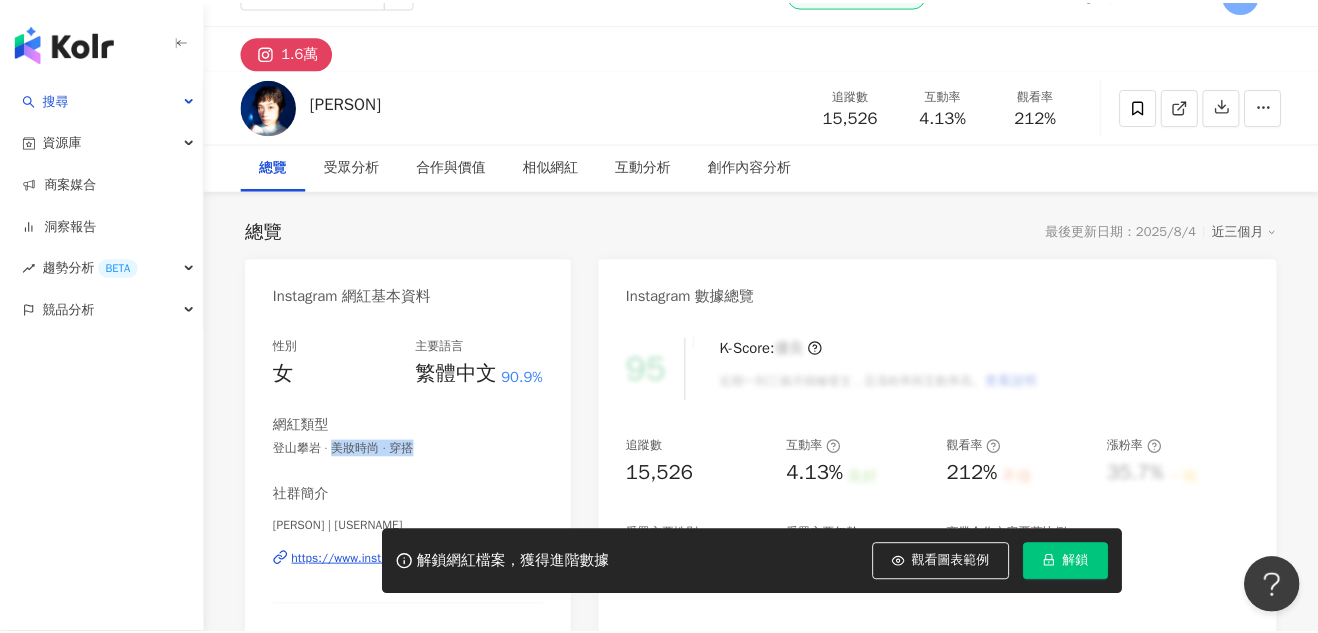 scroll, scrollTop: 0, scrollLeft: 0, axis: both 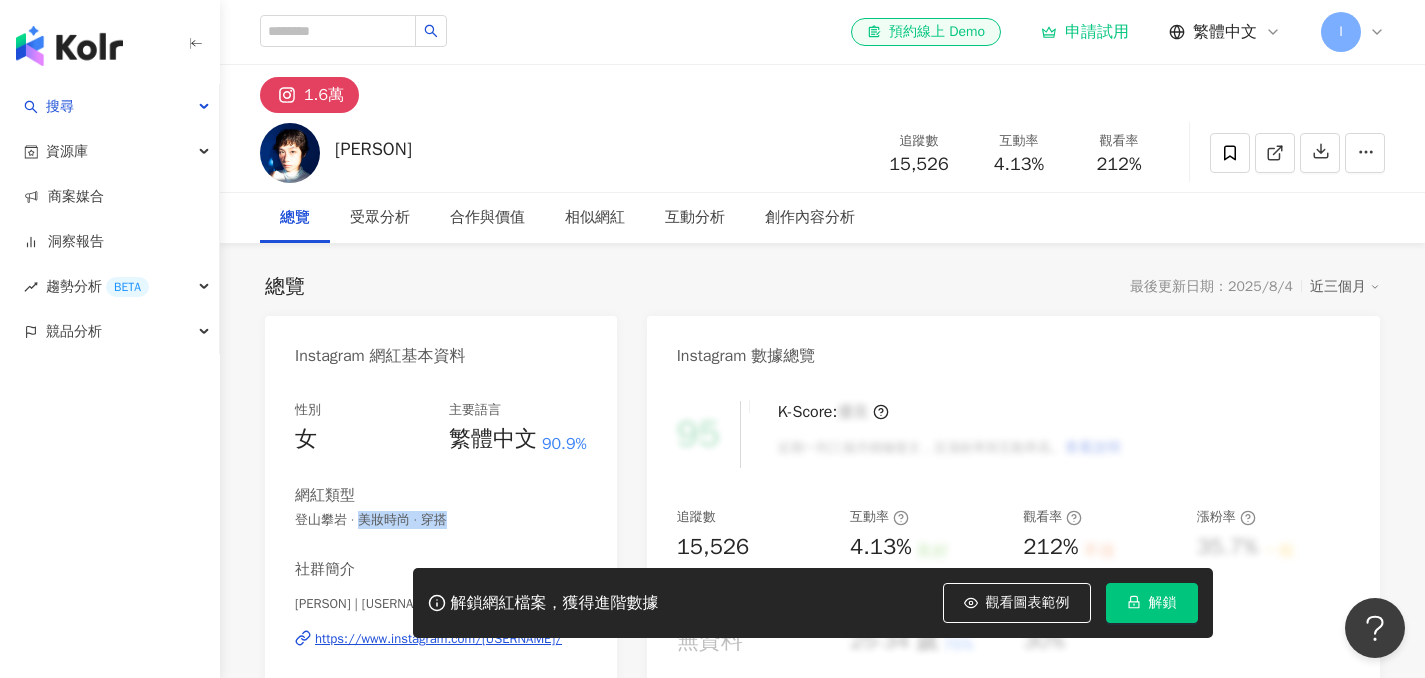 copy on "美妝時尚 · 穿搭" 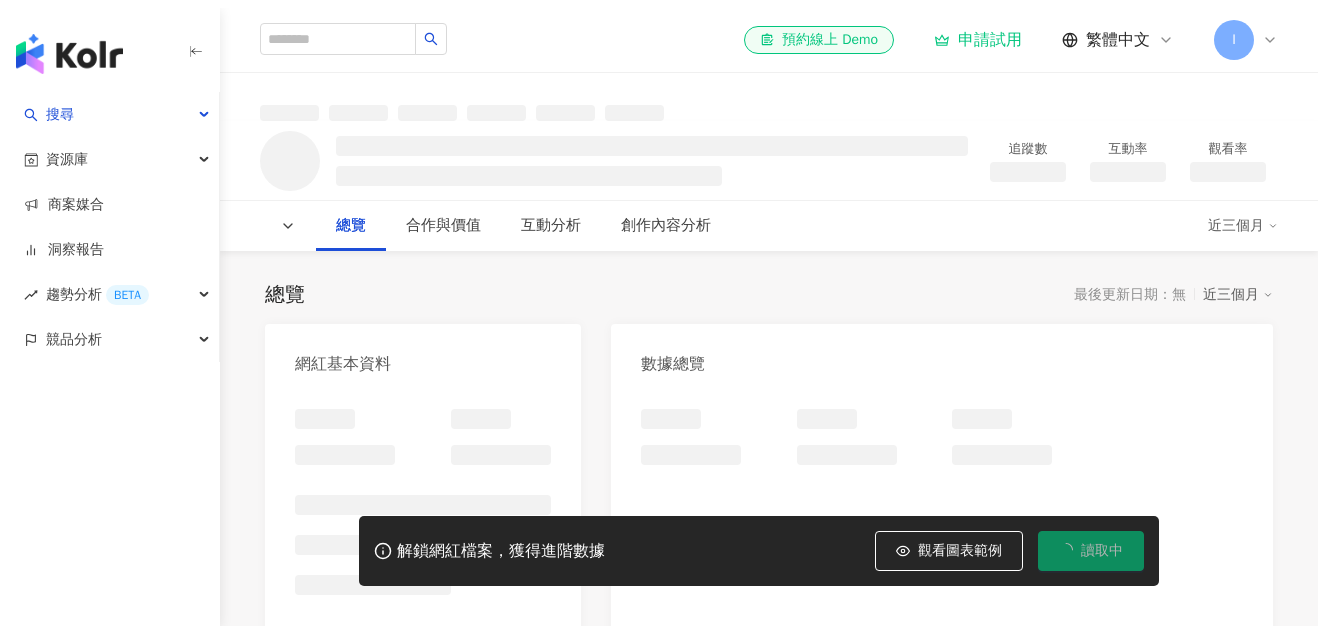 scroll, scrollTop: 0, scrollLeft: 0, axis: both 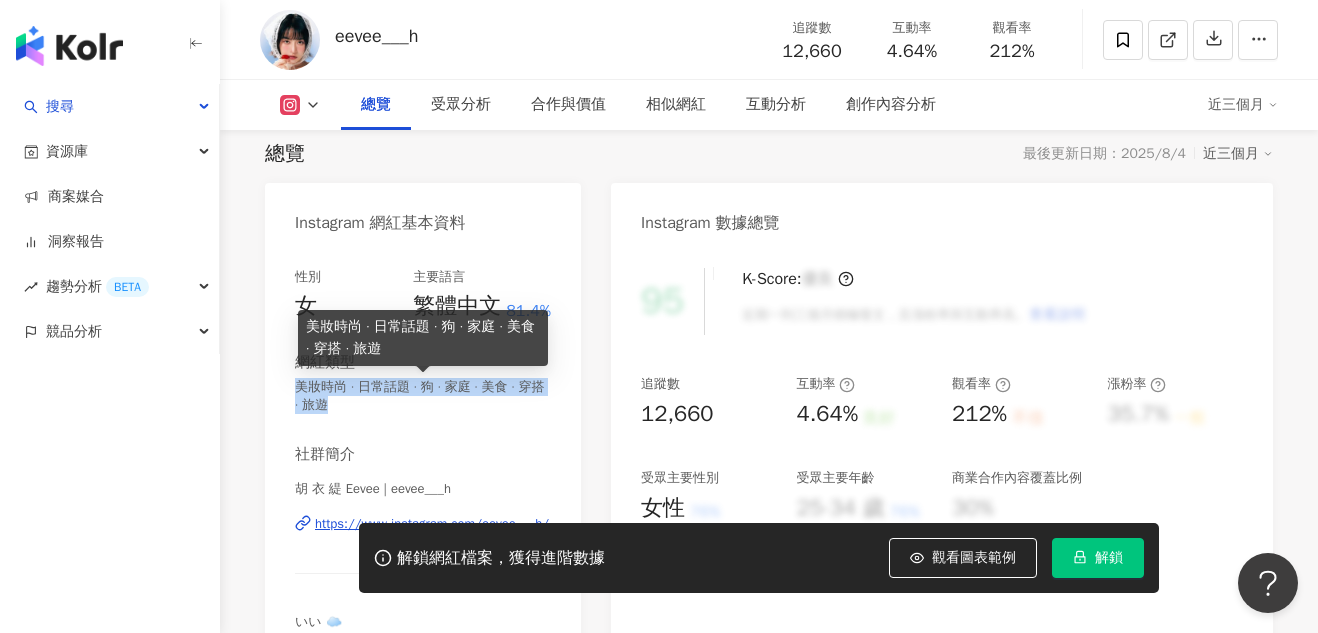 drag, startPoint x: 292, startPoint y: 384, endPoint x: 419, endPoint y: 404, distance: 128.56516 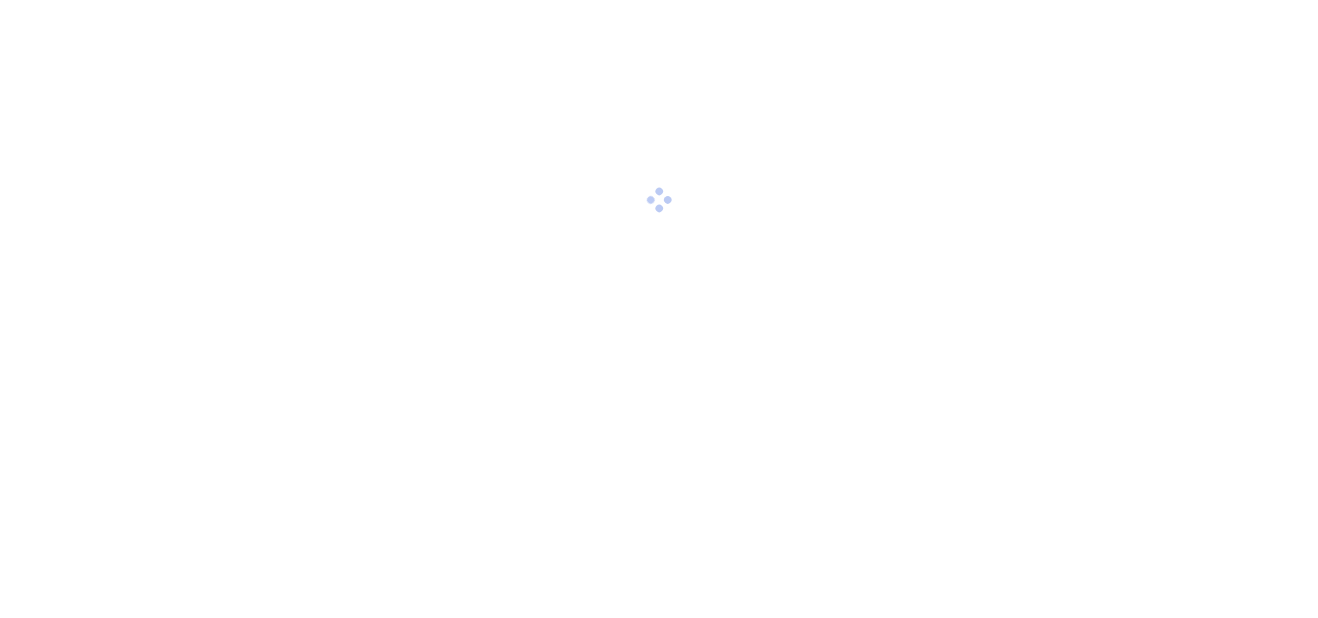 scroll, scrollTop: 0, scrollLeft: 0, axis: both 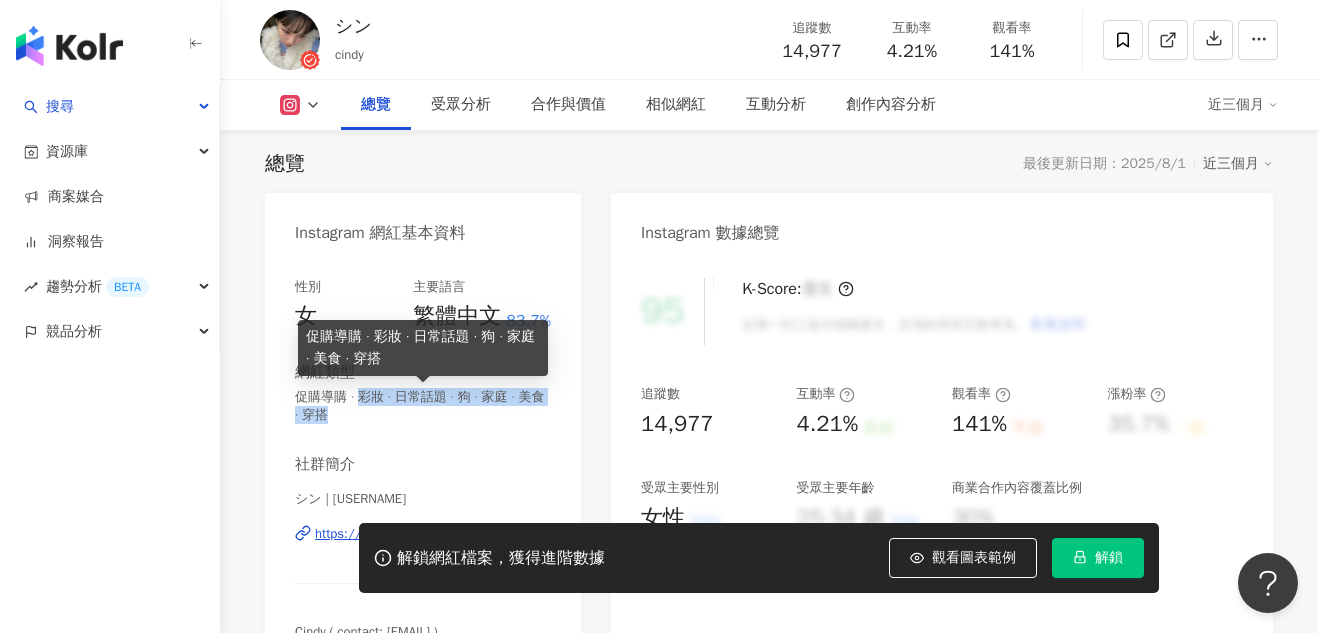 drag, startPoint x: 360, startPoint y: 393, endPoint x: 486, endPoint y: 413, distance: 127.57743 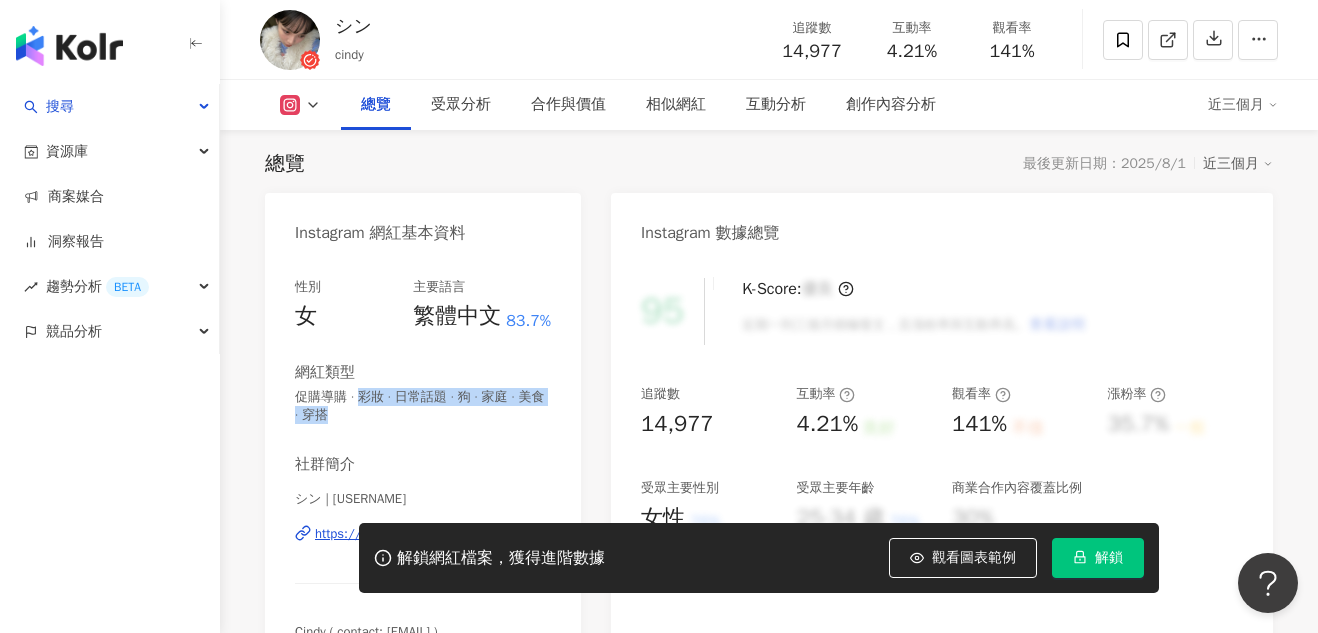 copy on "彩妝 · 日常話題 · 狗 · 家庭 · 美食 · 穿搭" 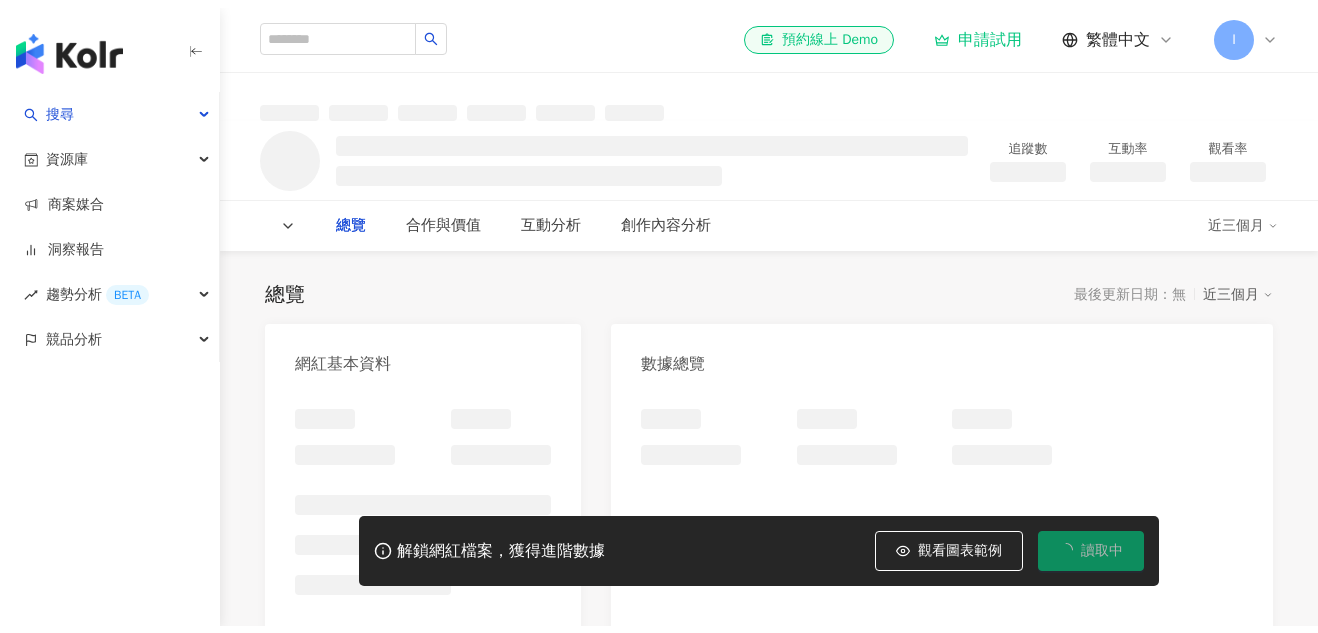 scroll, scrollTop: 0, scrollLeft: 0, axis: both 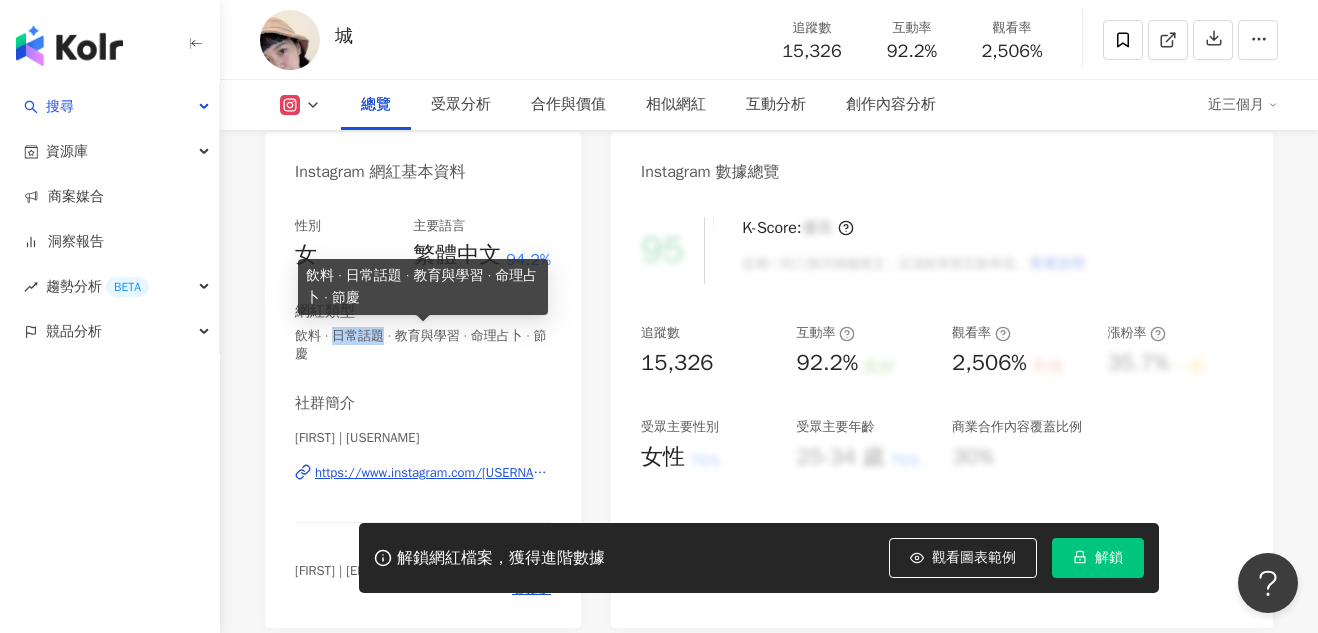 drag, startPoint x: 332, startPoint y: 333, endPoint x: 385, endPoint y: 334, distance: 53.009434 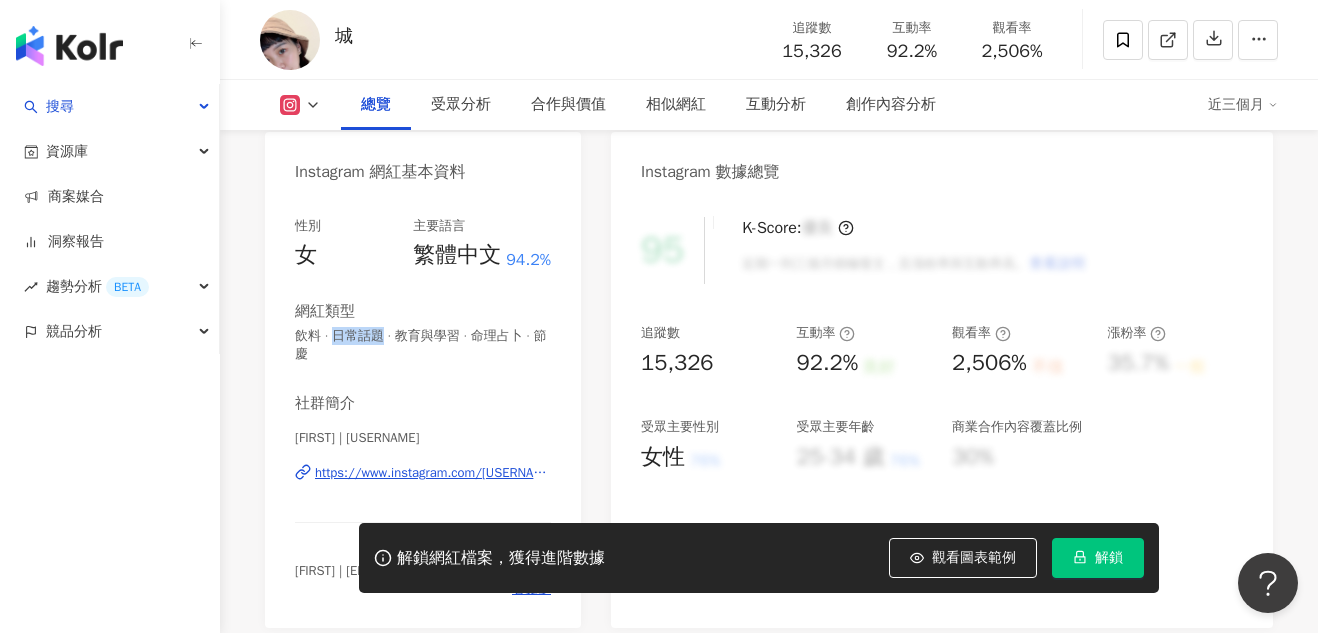 copy on "日常話題" 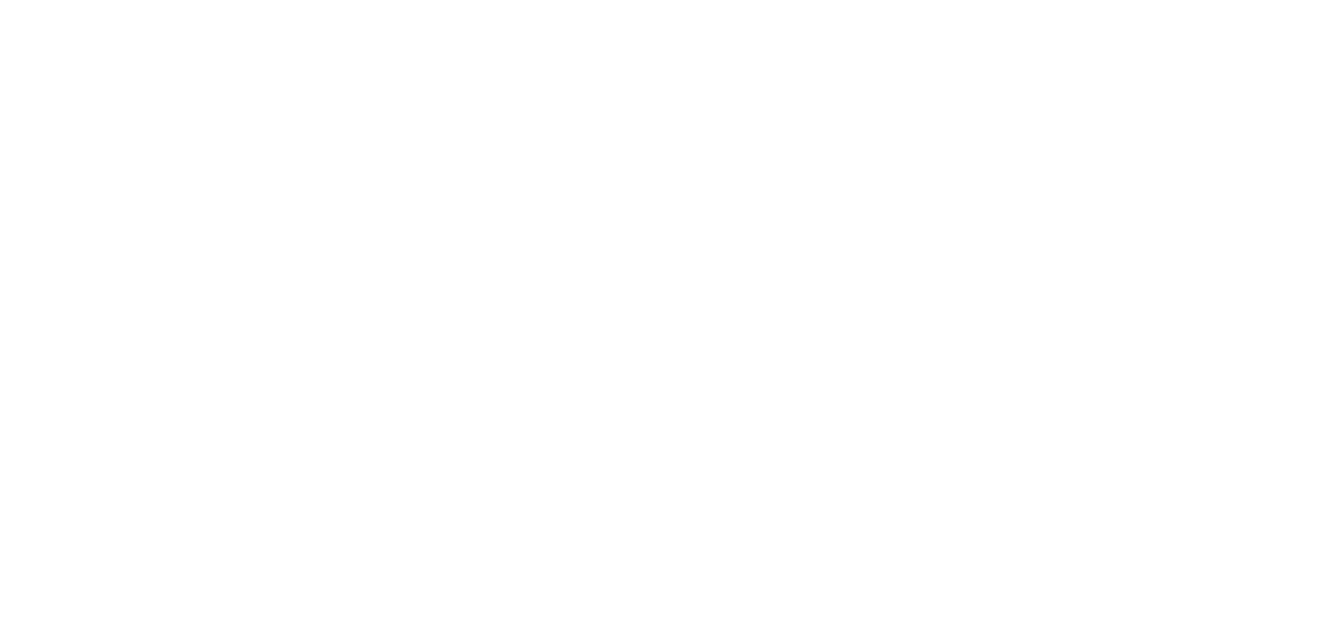 scroll, scrollTop: 0, scrollLeft: 0, axis: both 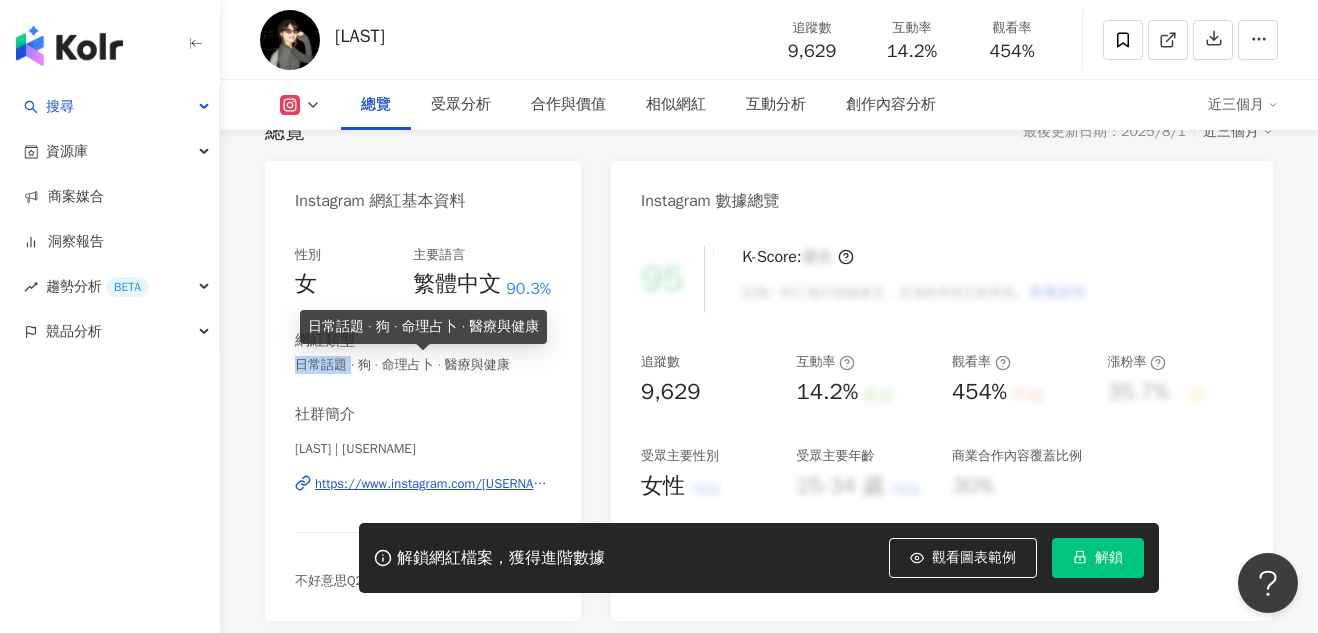 drag, startPoint x: 297, startPoint y: 363, endPoint x: 371, endPoint y: 322, distance: 84.59905 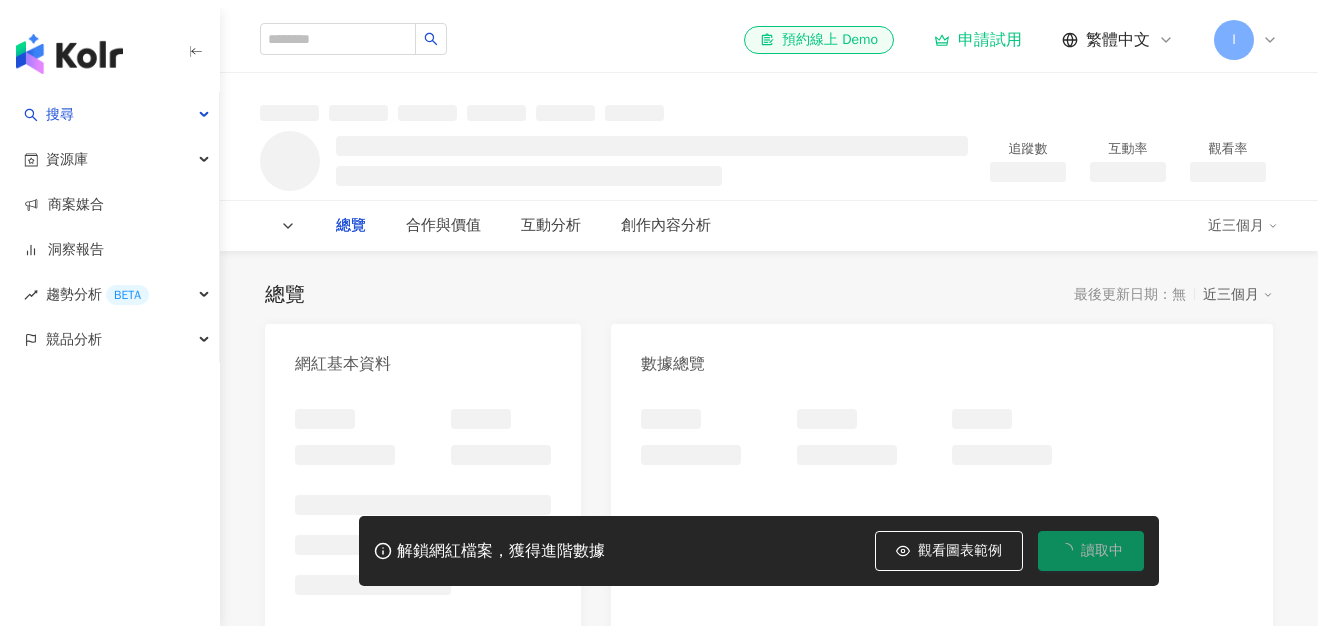 scroll, scrollTop: 0, scrollLeft: 0, axis: both 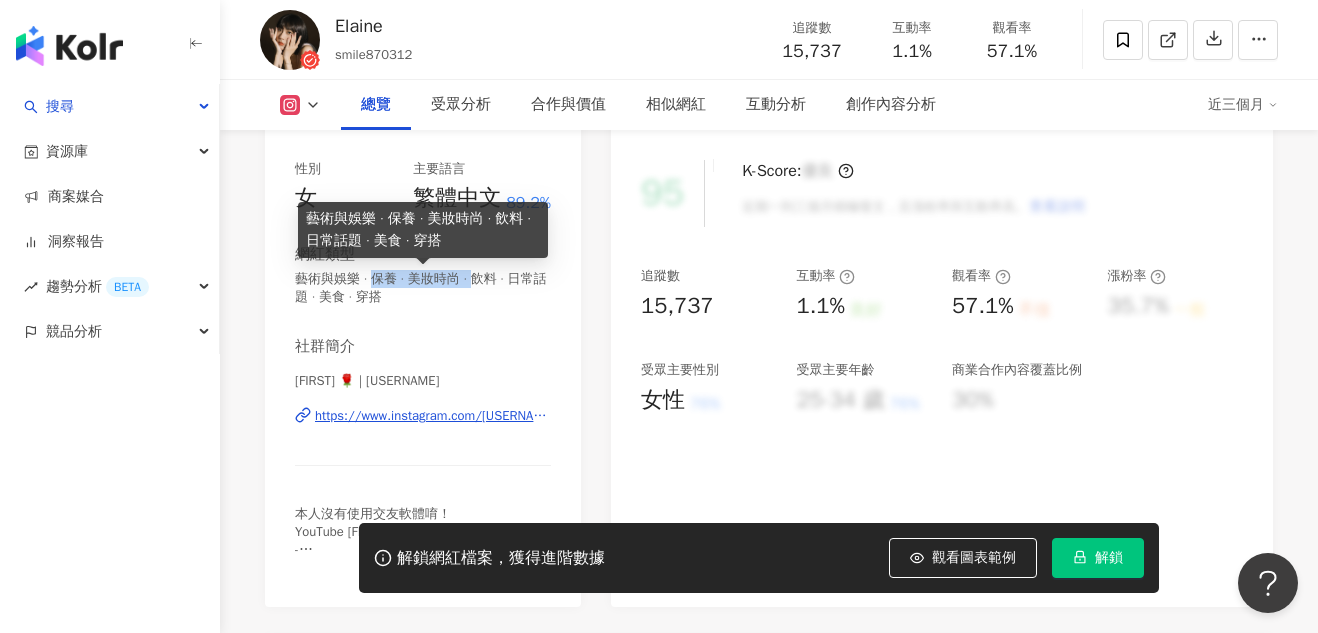 drag, startPoint x: 370, startPoint y: 276, endPoint x: 469, endPoint y: 277, distance: 99.00505 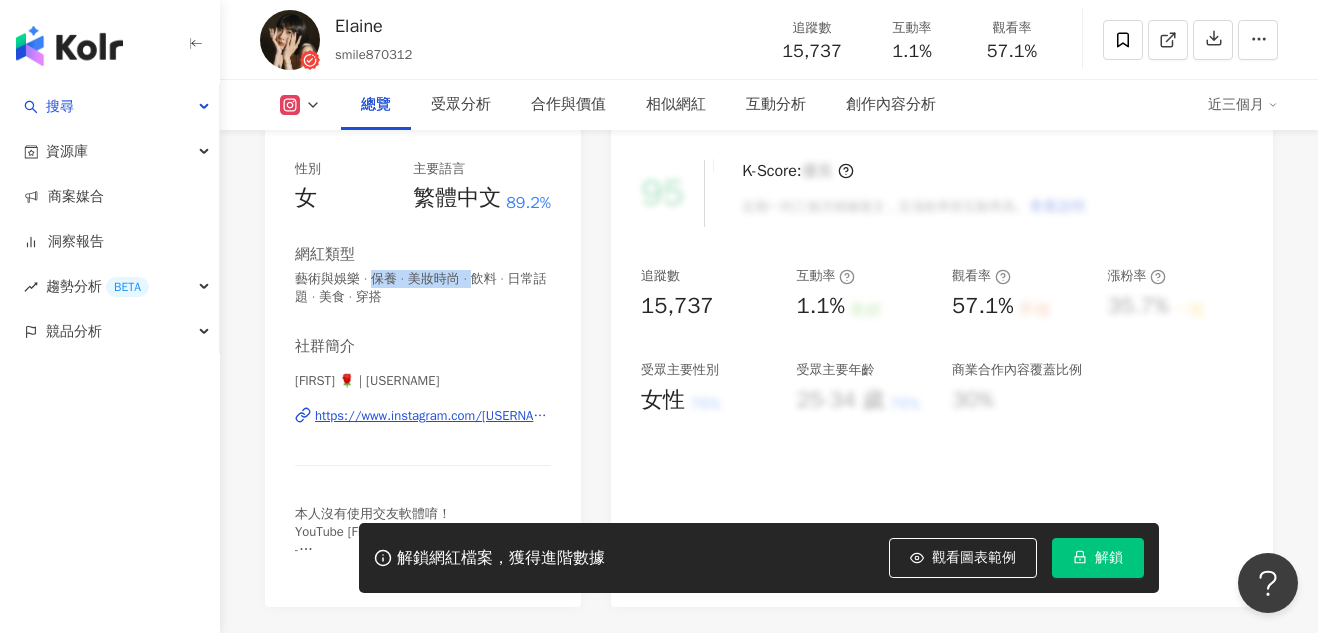 copy on "保養 · 美妝時尚 ·" 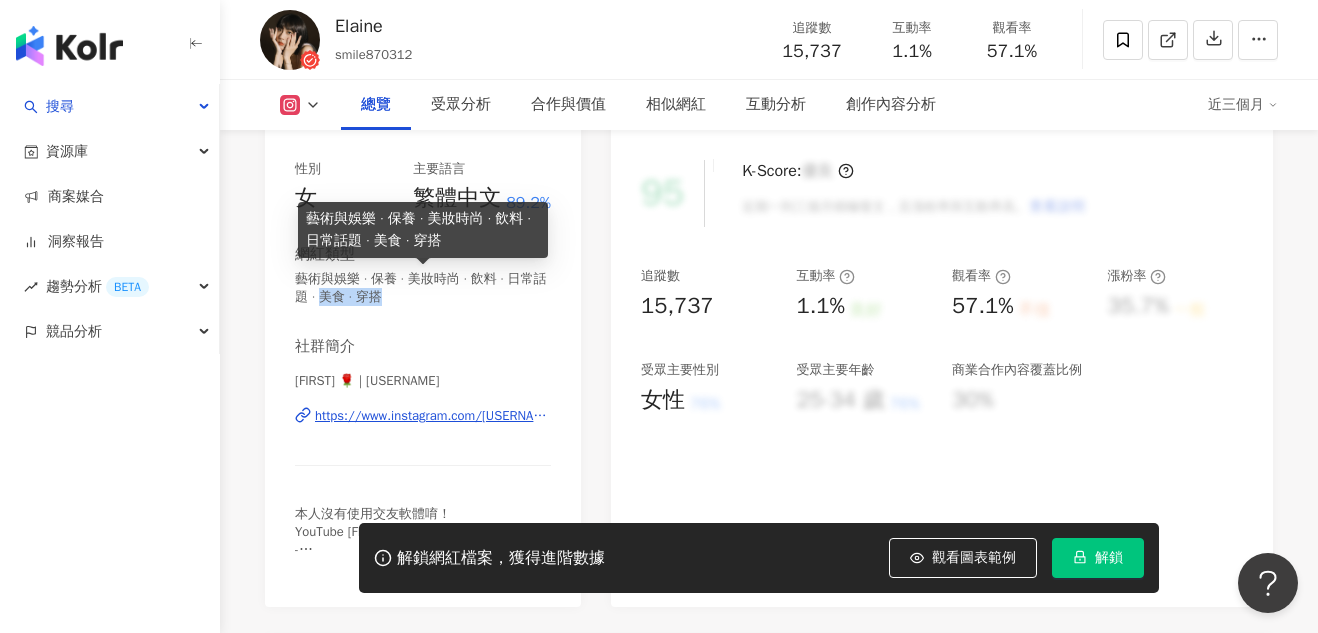 drag, startPoint x: 322, startPoint y: 296, endPoint x: 393, endPoint y: 295, distance: 71.00704 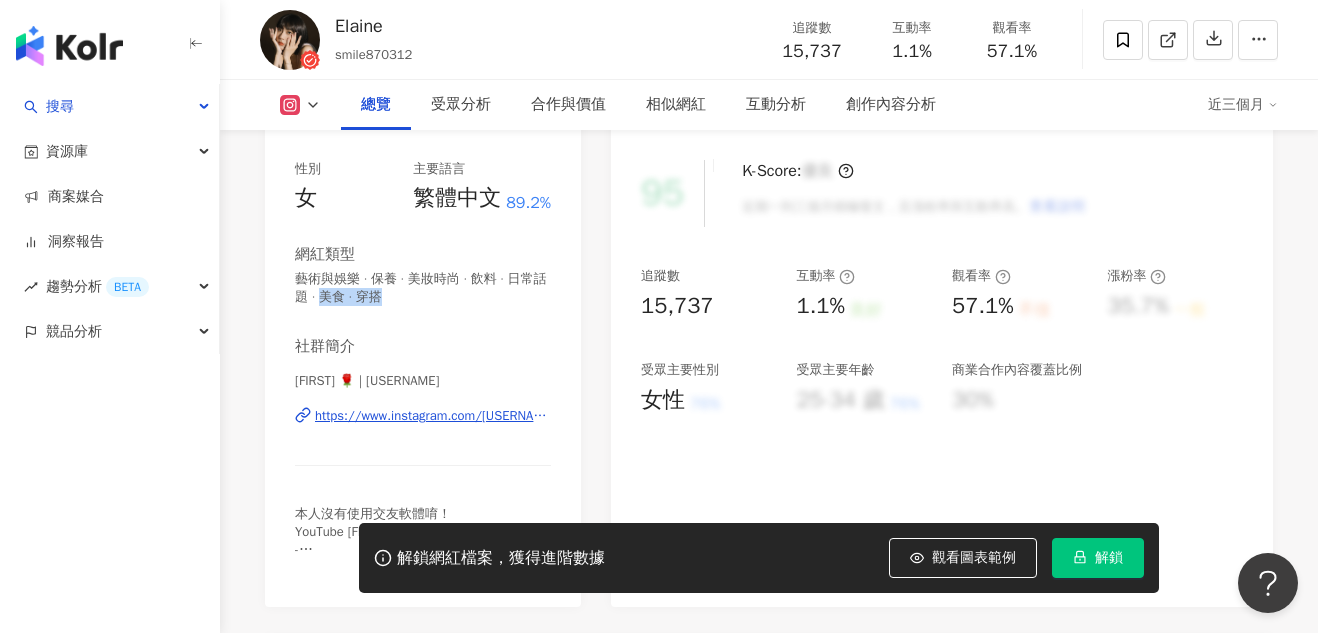 copy on "美食 · 穿搭" 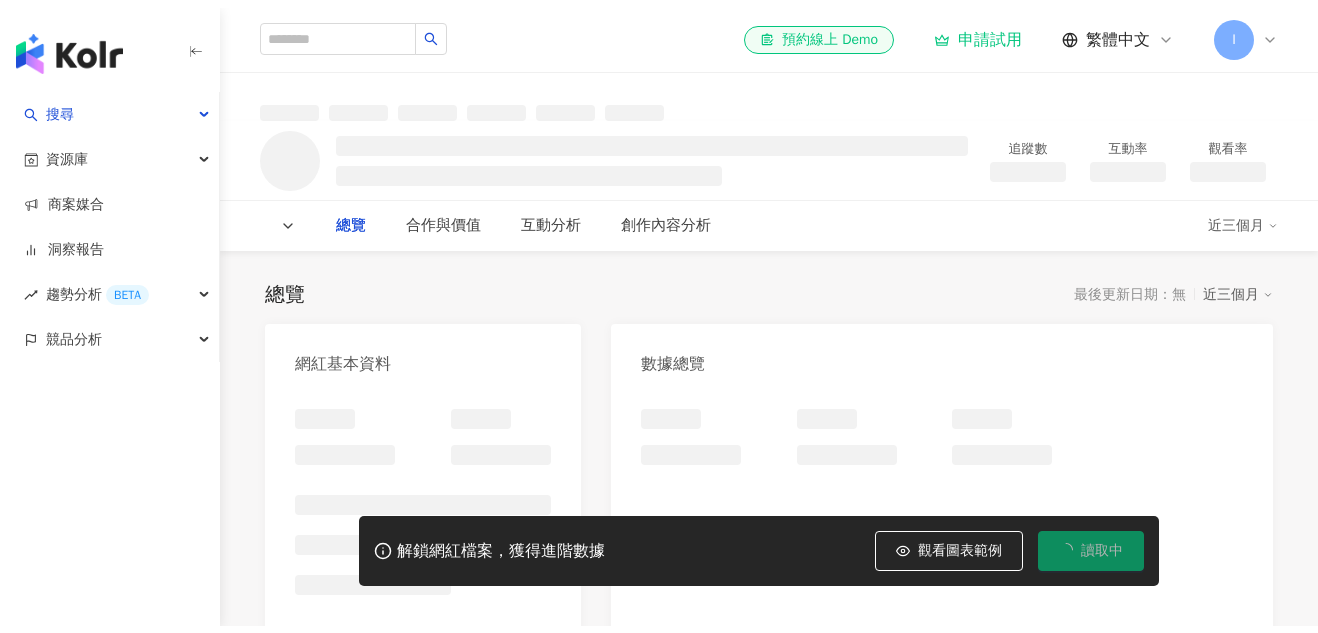 scroll, scrollTop: 0, scrollLeft: 0, axis: both 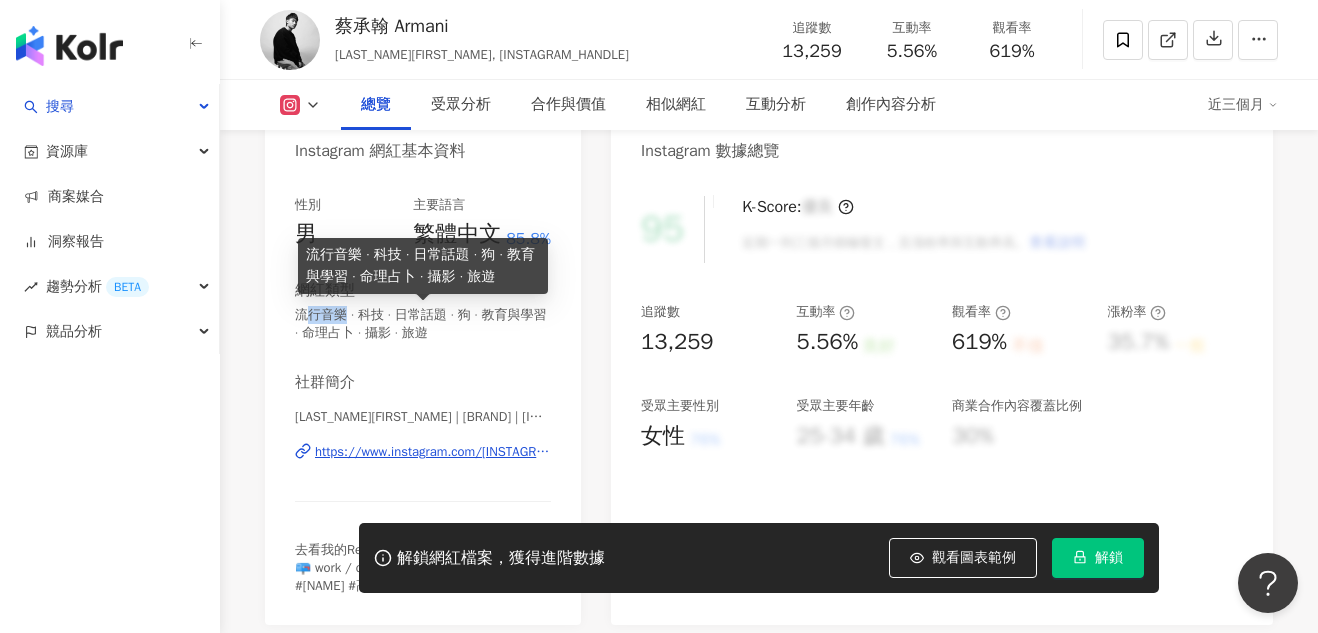 drag, startPoint x: 346, startPoint y: 313, endPoint x: 404, endPoint y: 312, distance: 58.00862 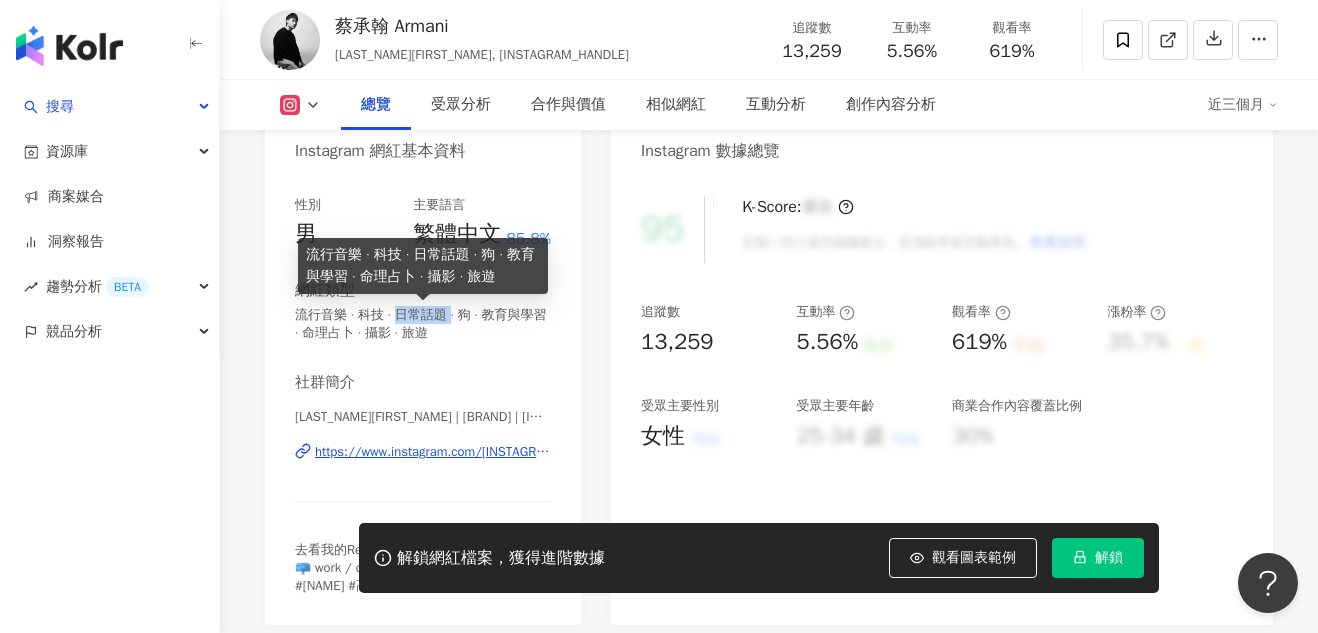 drag, startPoint x: 400, startPoint y: 315, endPoint x: 448, endPoint y: 313, distance: 48.04165 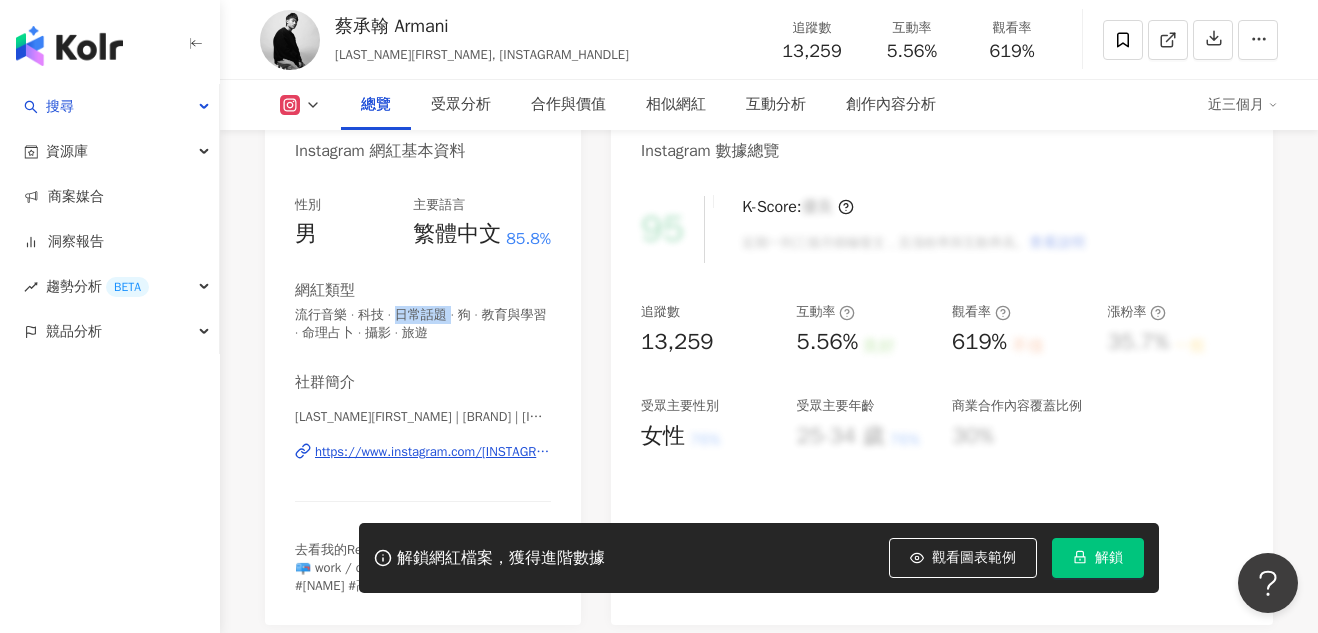 copy on "日常話題" 